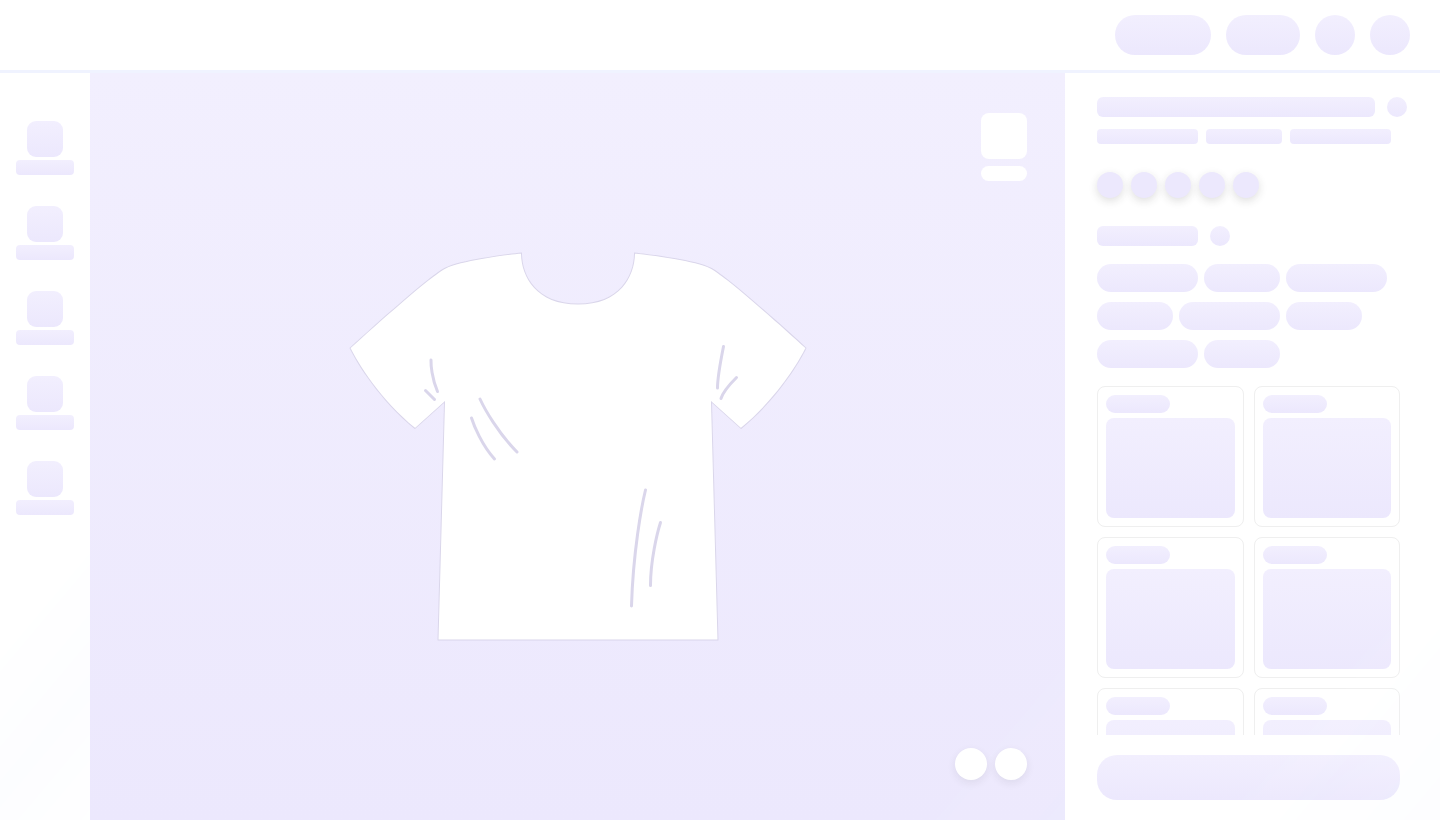scroll, scrollTop: 0, scrollLeft: 0, axis: both 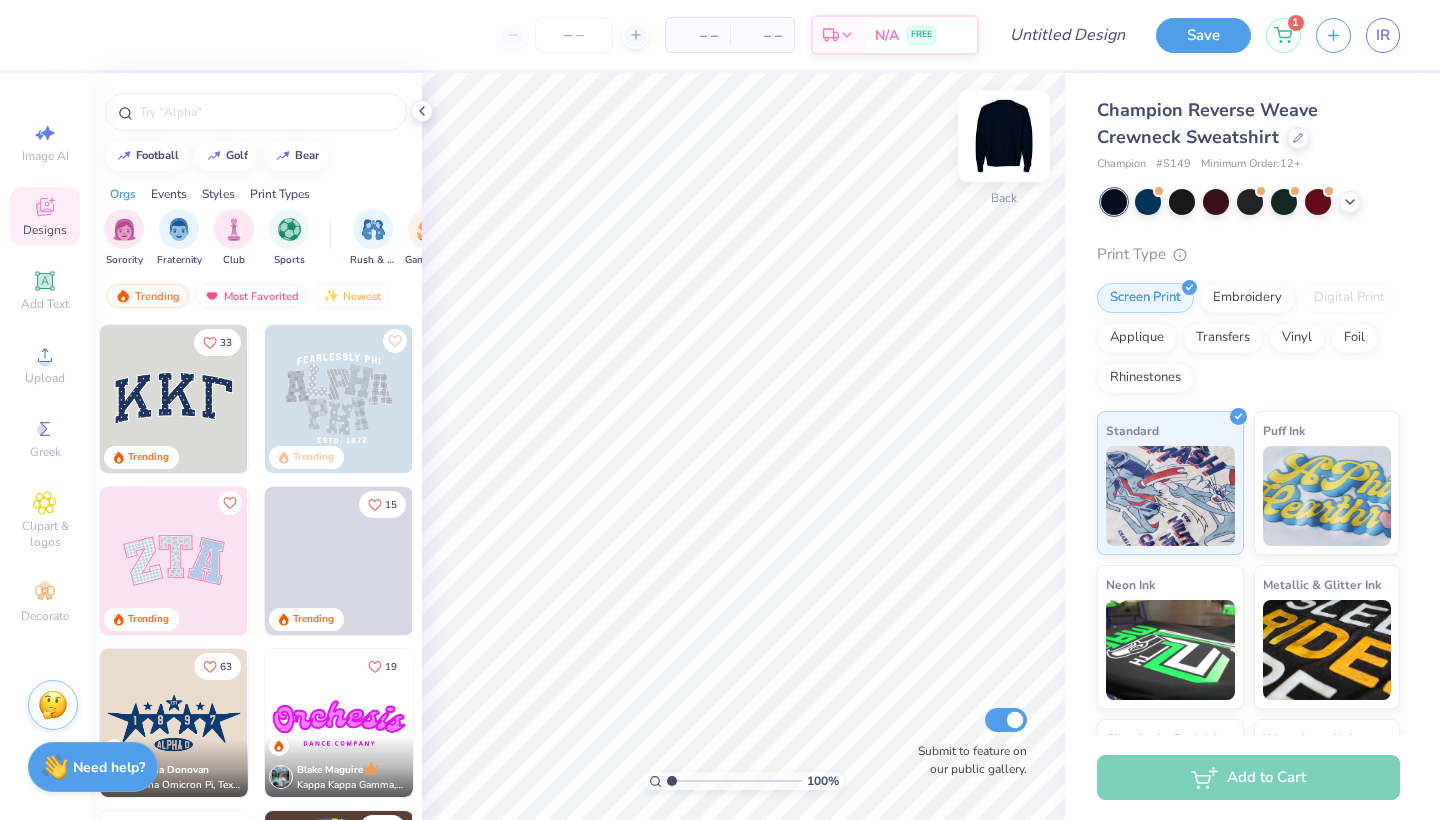 click at bounding box center [1004, 136] 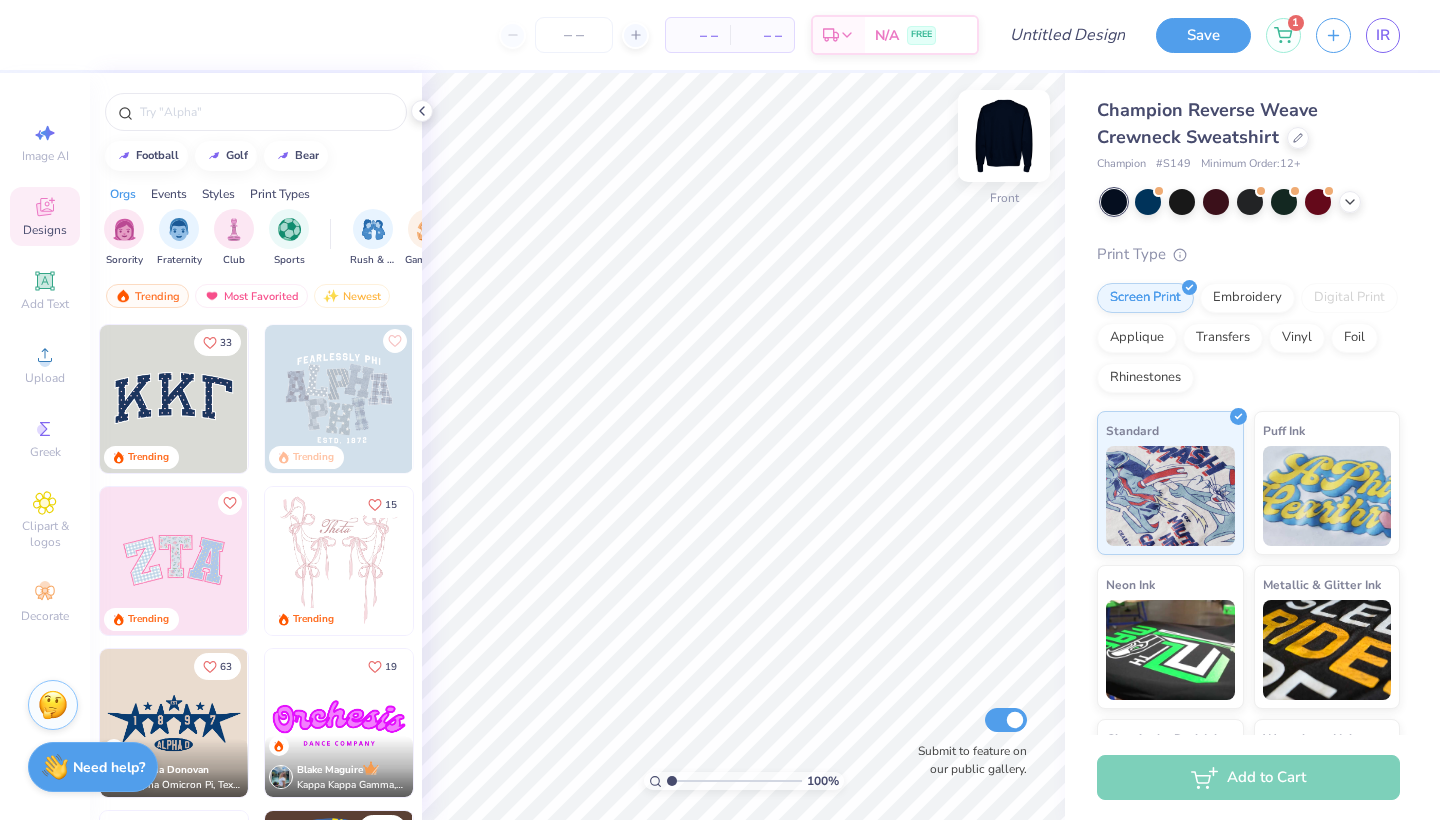 click at bounding box center (1004, 136) 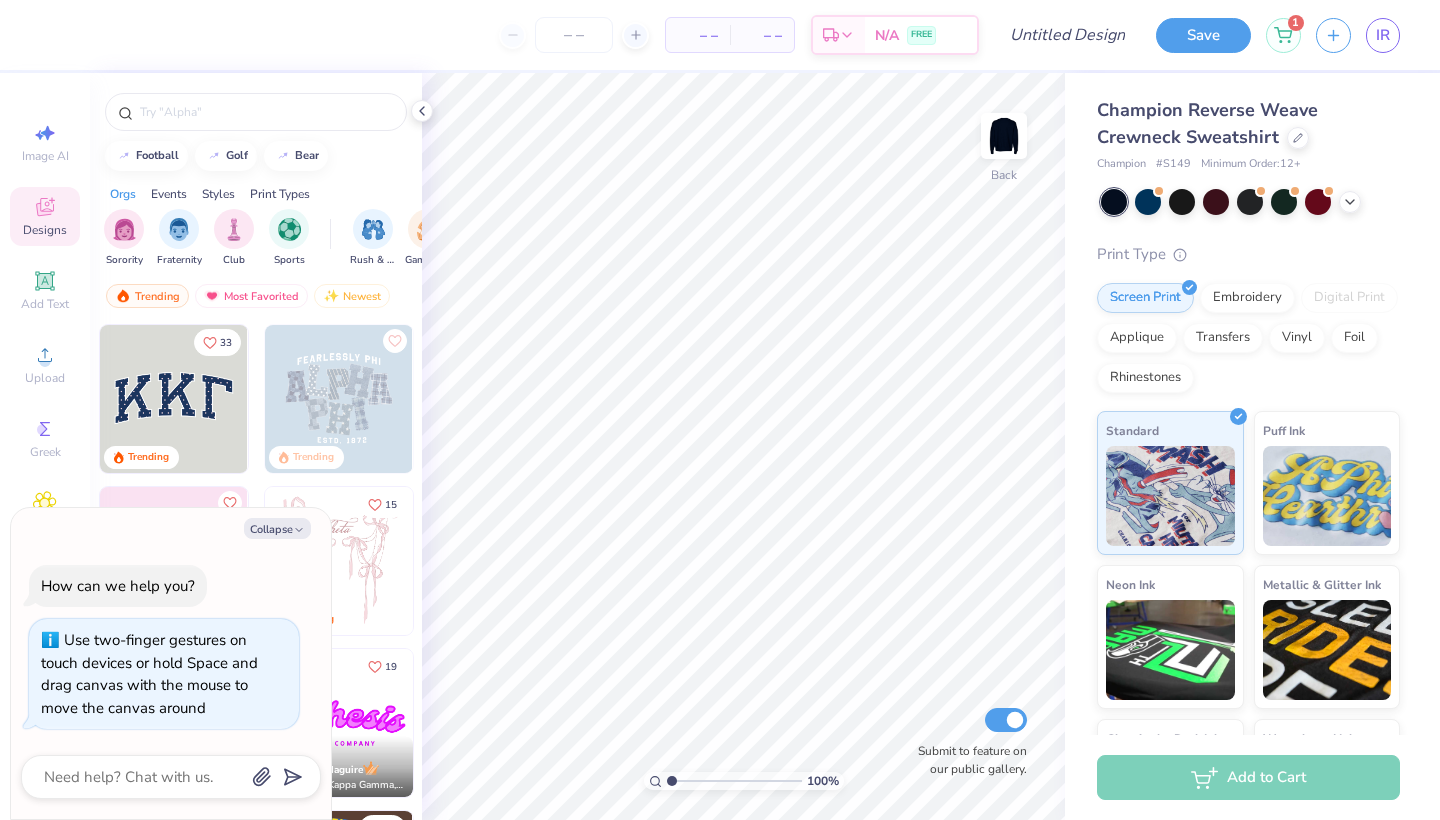 drag, startPoint x: 672, startPoint y: 776, endPoint x: 601, endPoint y: 783, distance: 71.34424 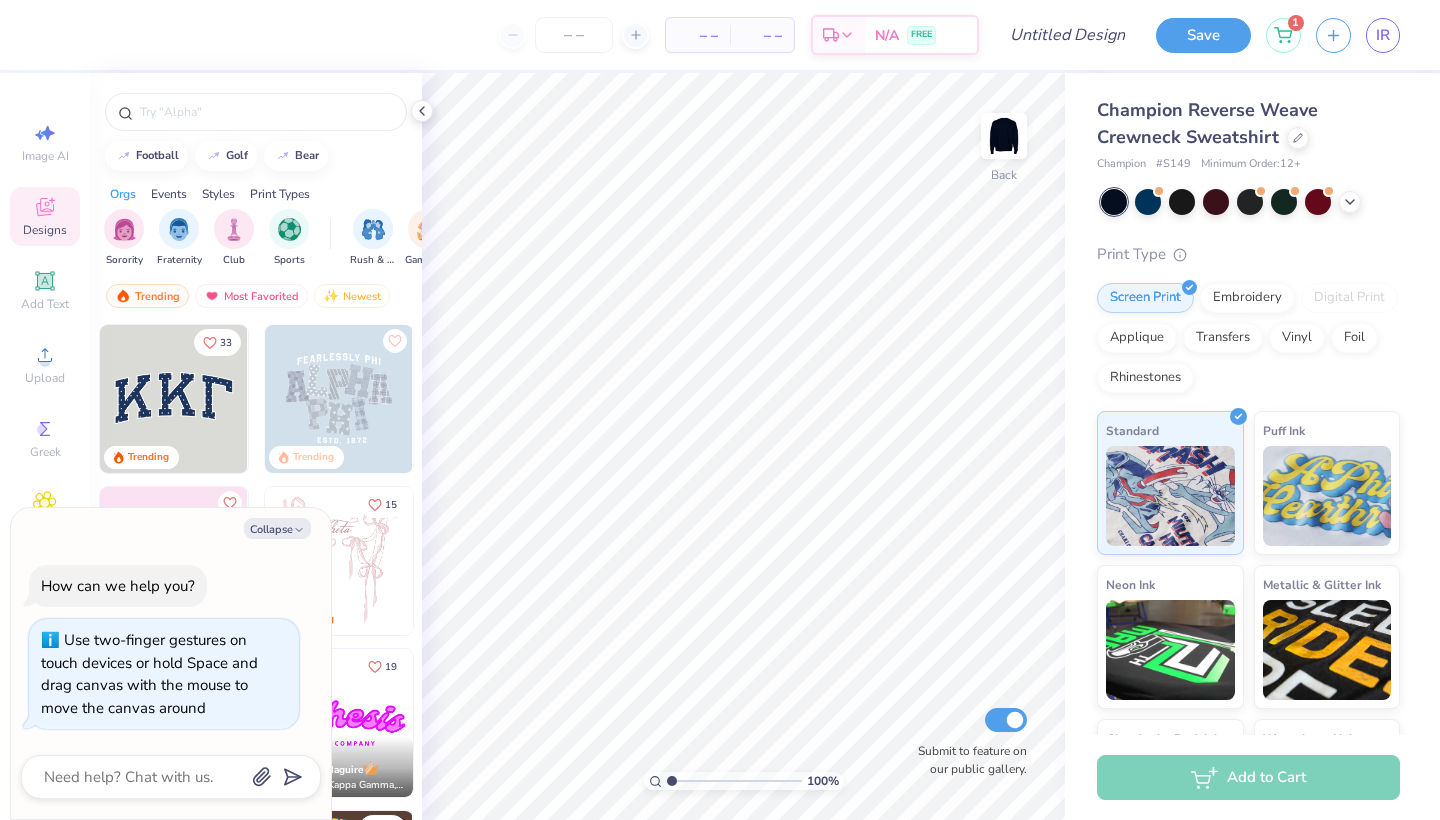 type on "1" 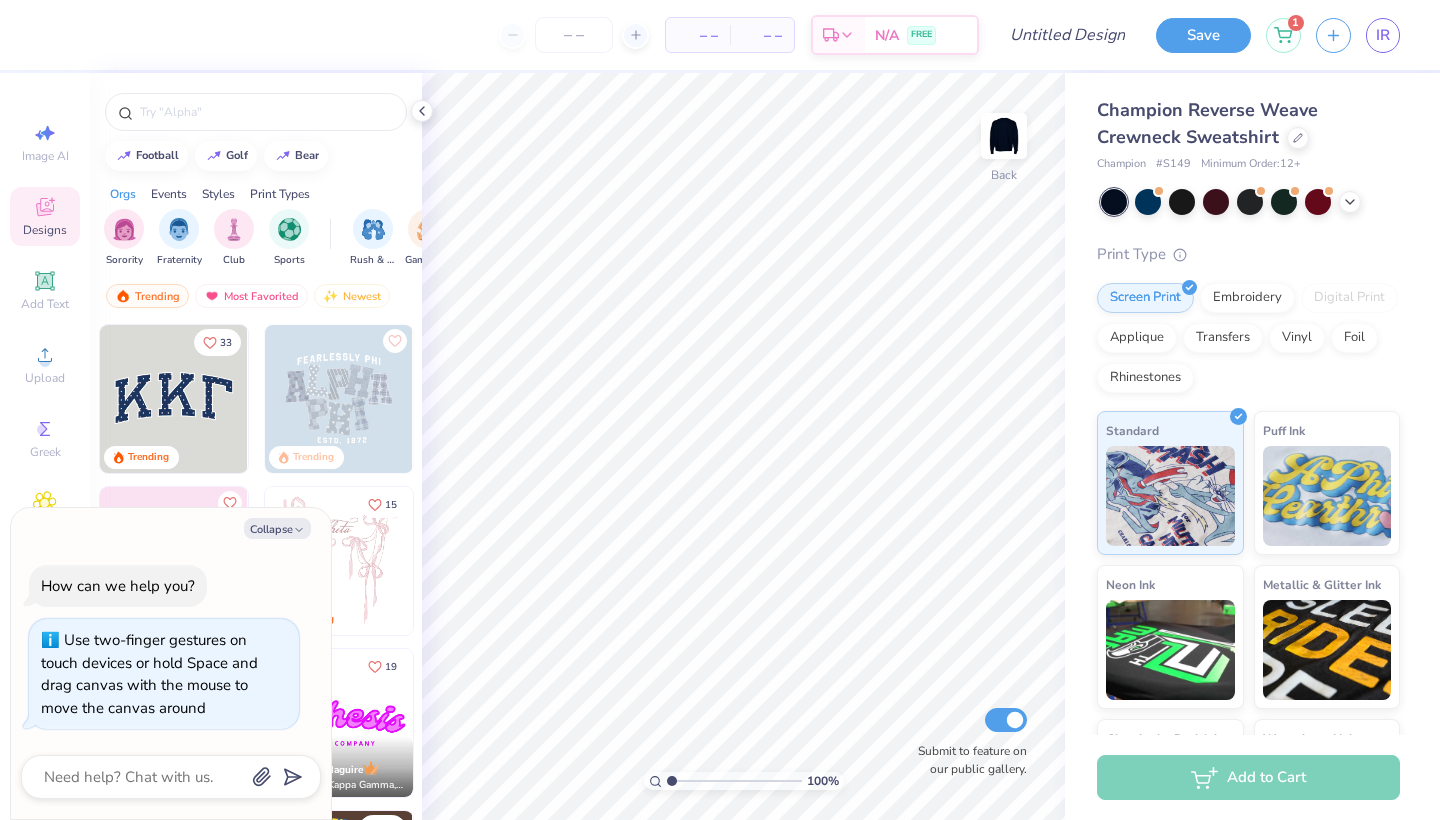 click on "100  %" at bounding box center (743, 446) 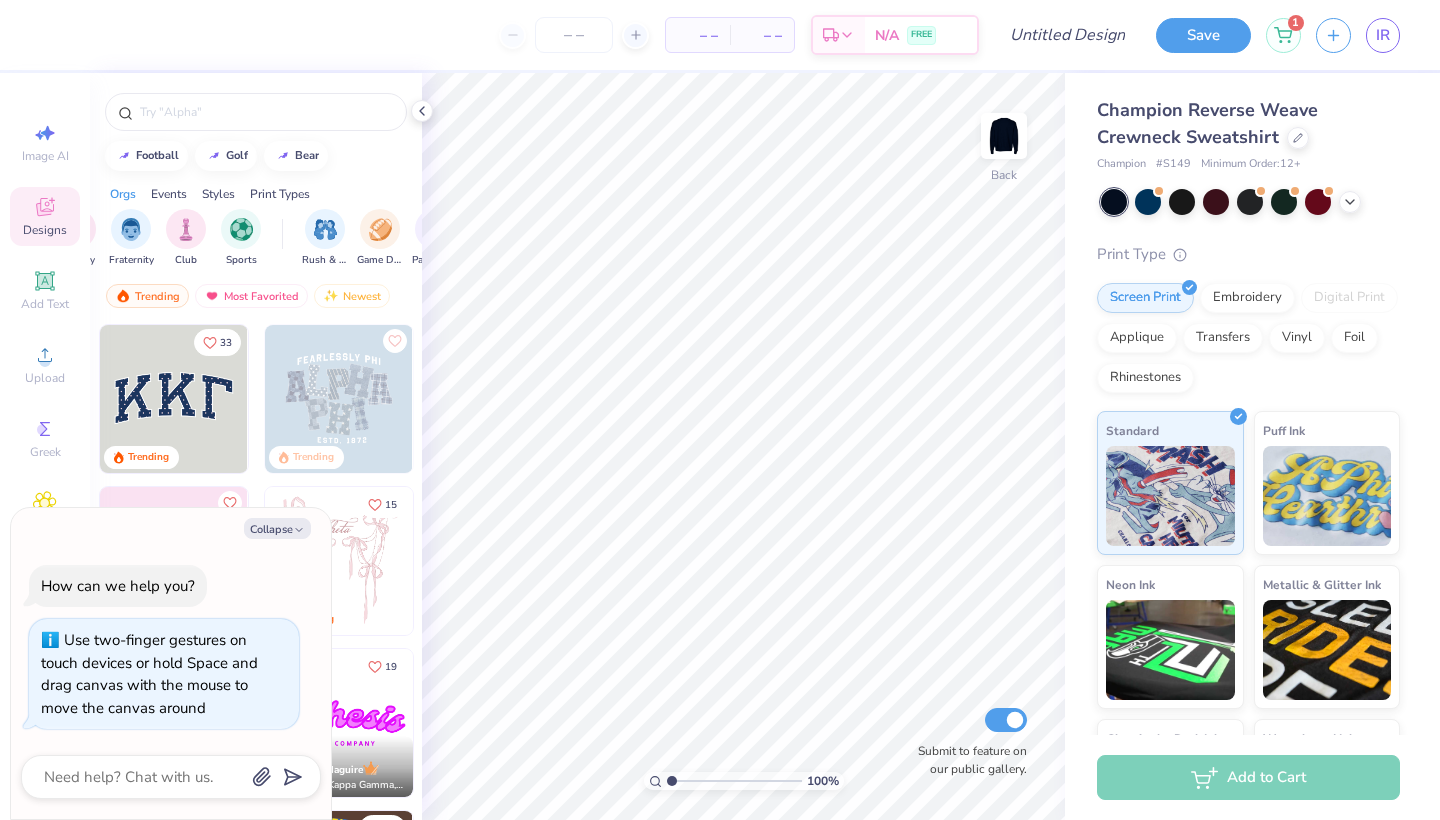 scroll, scrollTop: 0, scrollLeft: 52, axis: horizontal 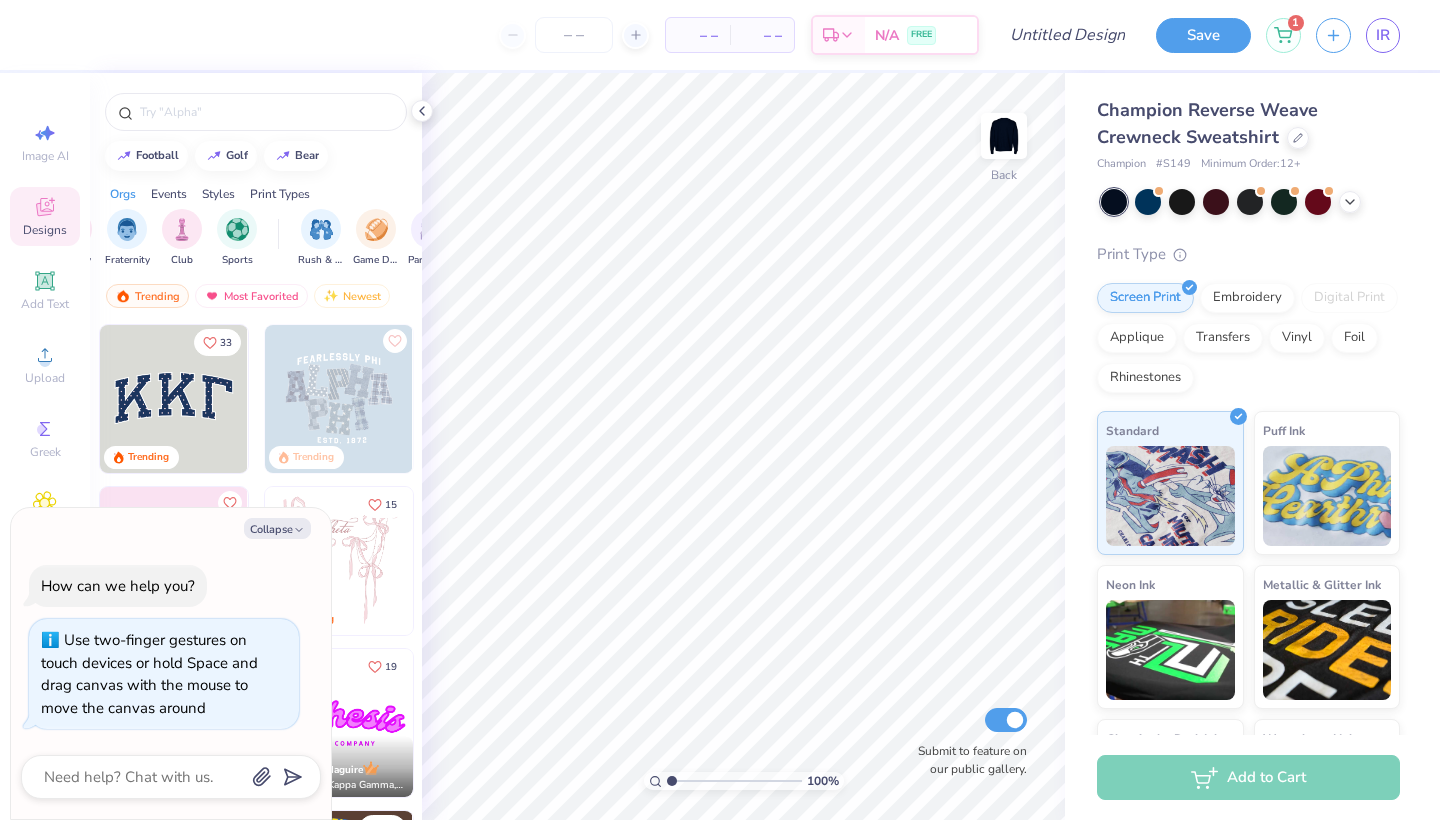 click on "Print Types" at bounding box center (280, 194) 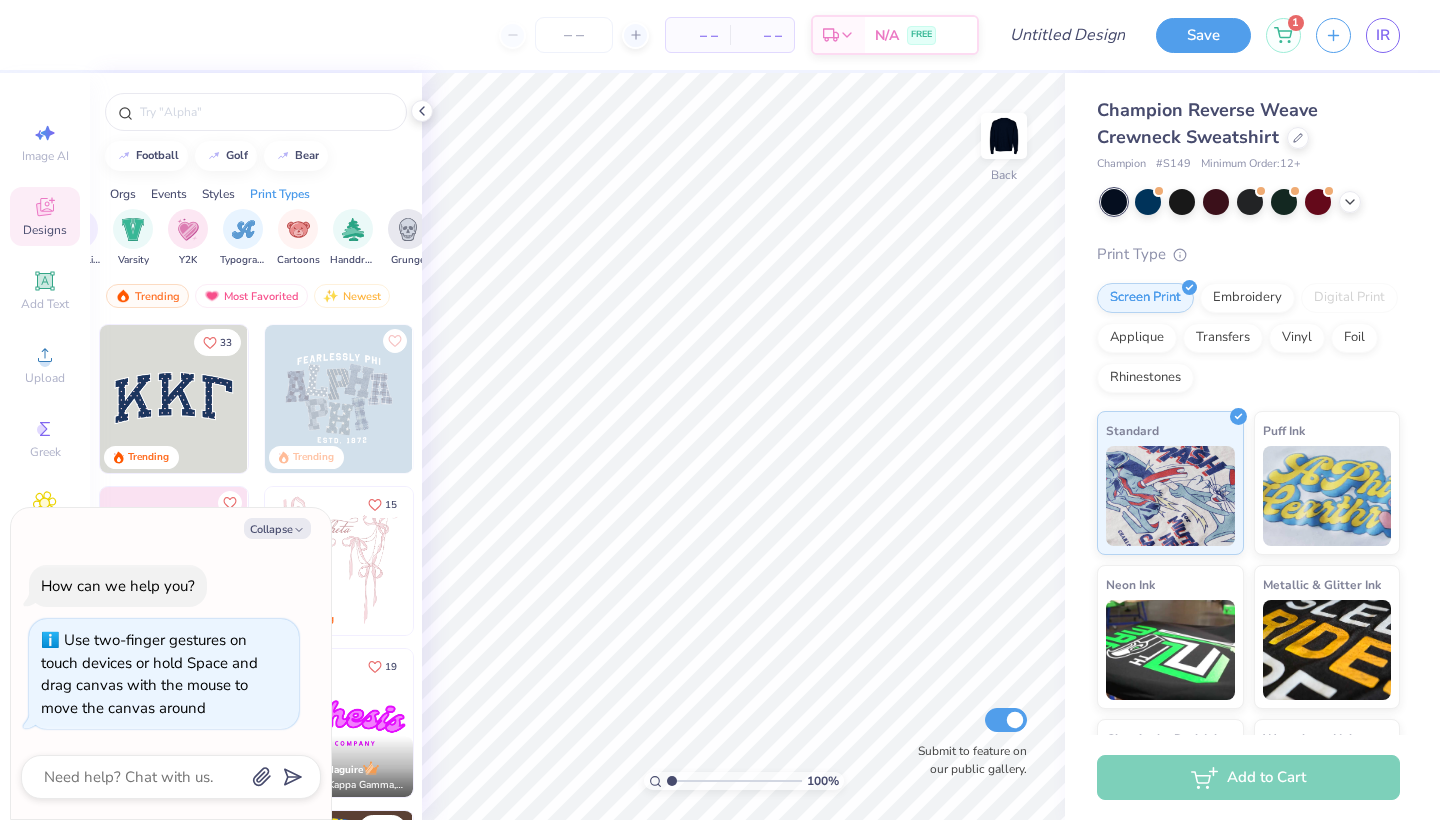 scroll, scrollTop: 0, scrollLeft: 1627, axis: horizontal 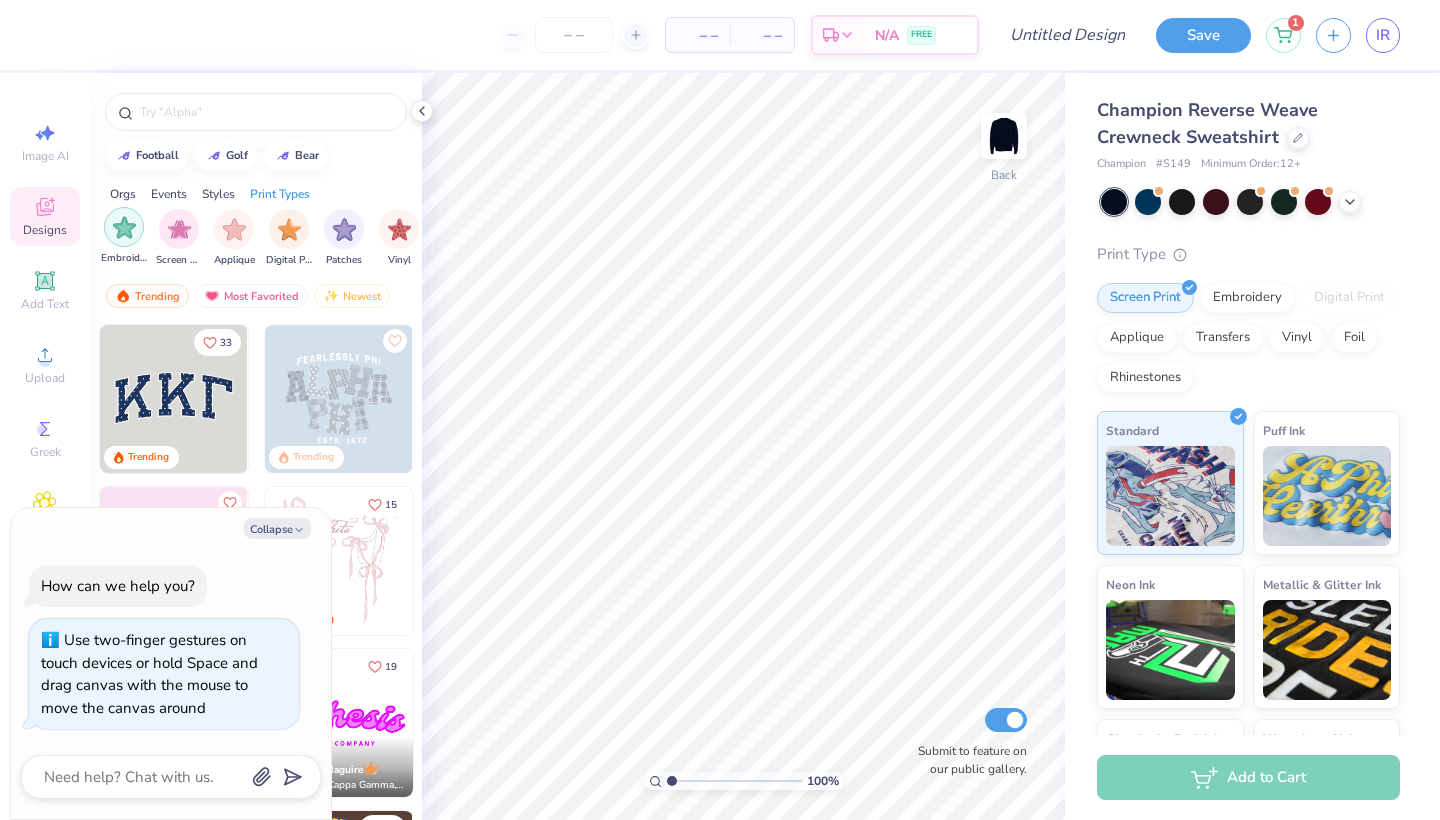 click at bounding box center (124, 227) 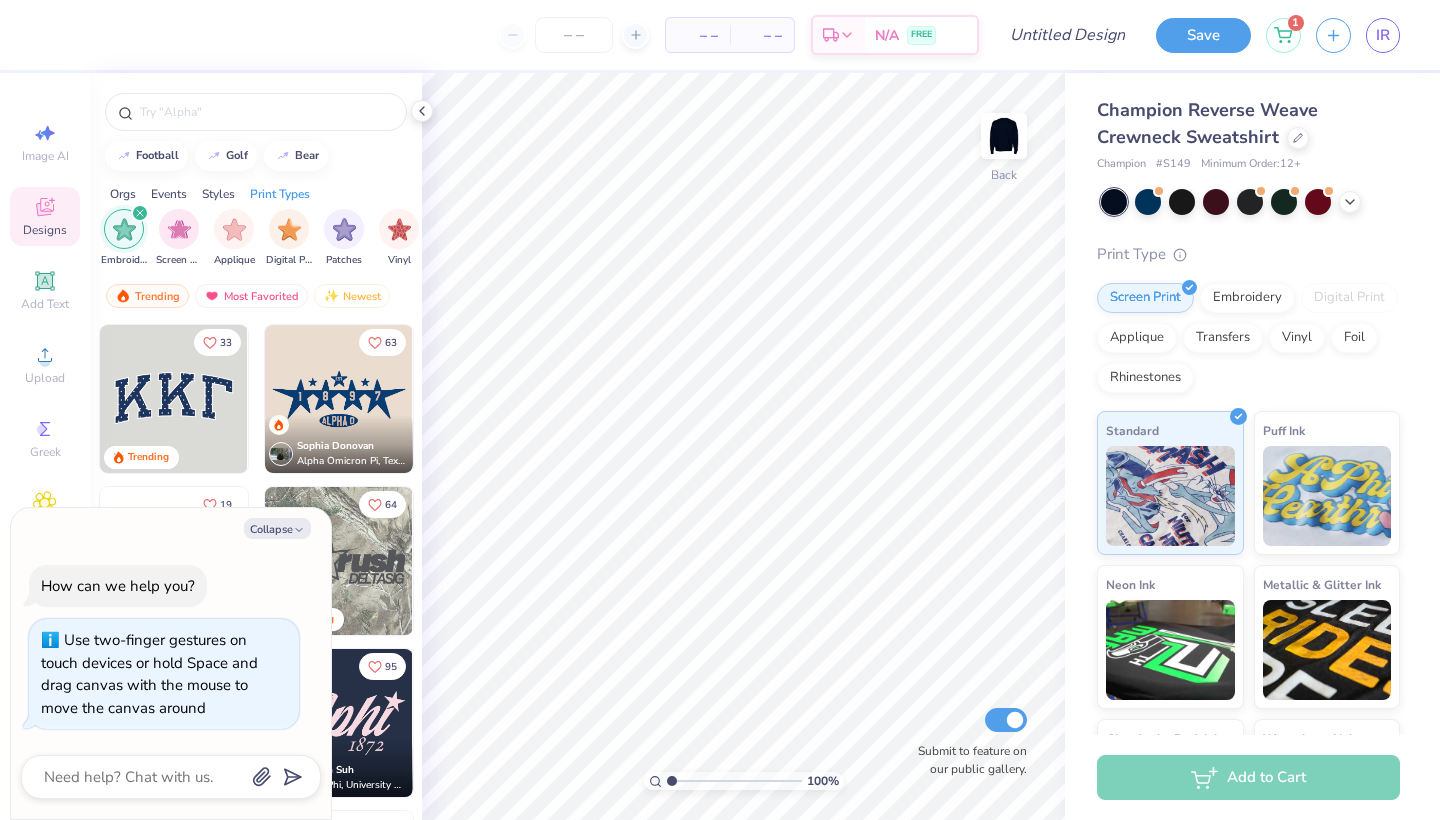 click on "Styles" at bounding box center (218, 194) 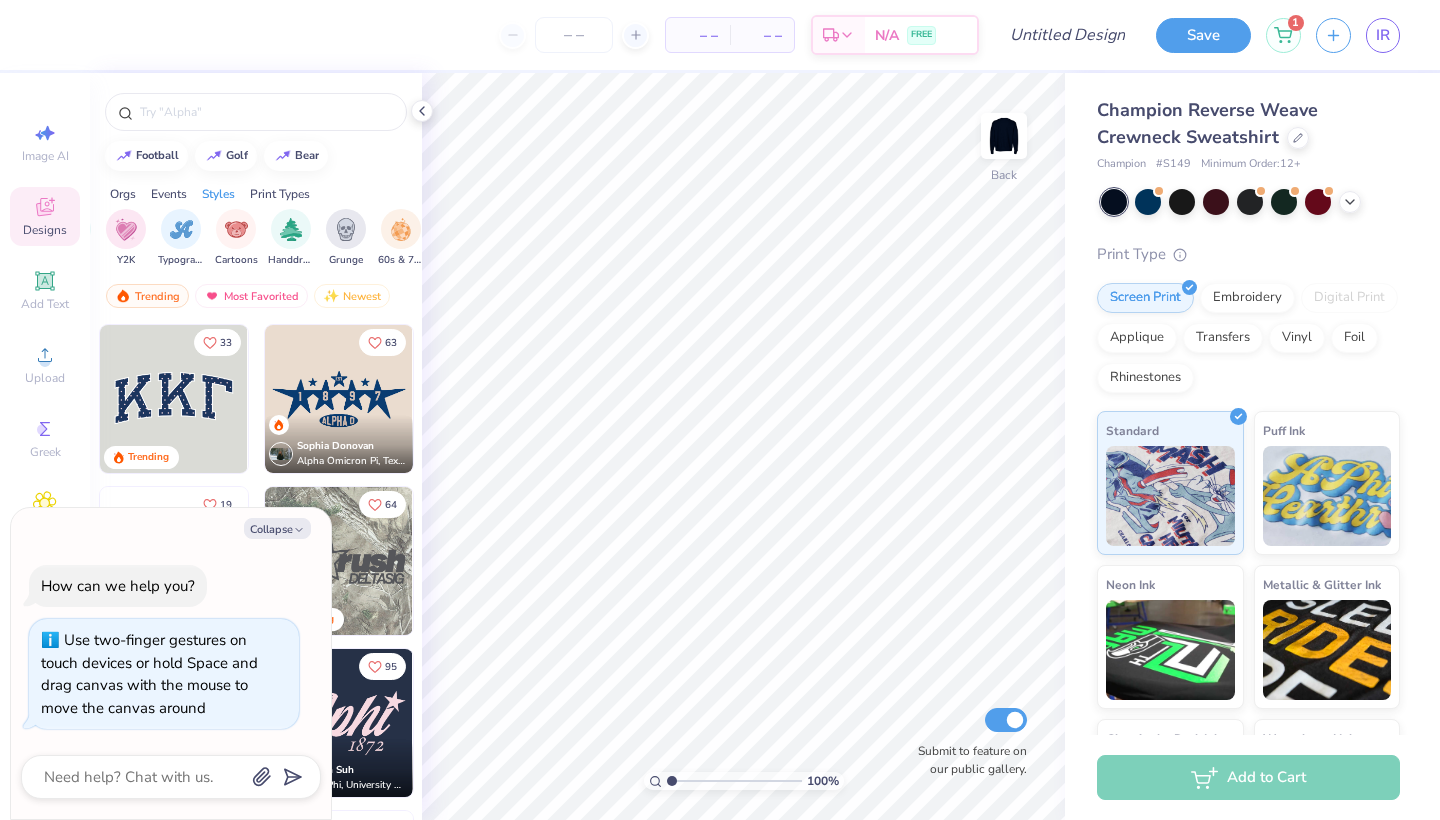 scroll, scrollTop: 0, scrollLeft: 1048, axis: horizontal 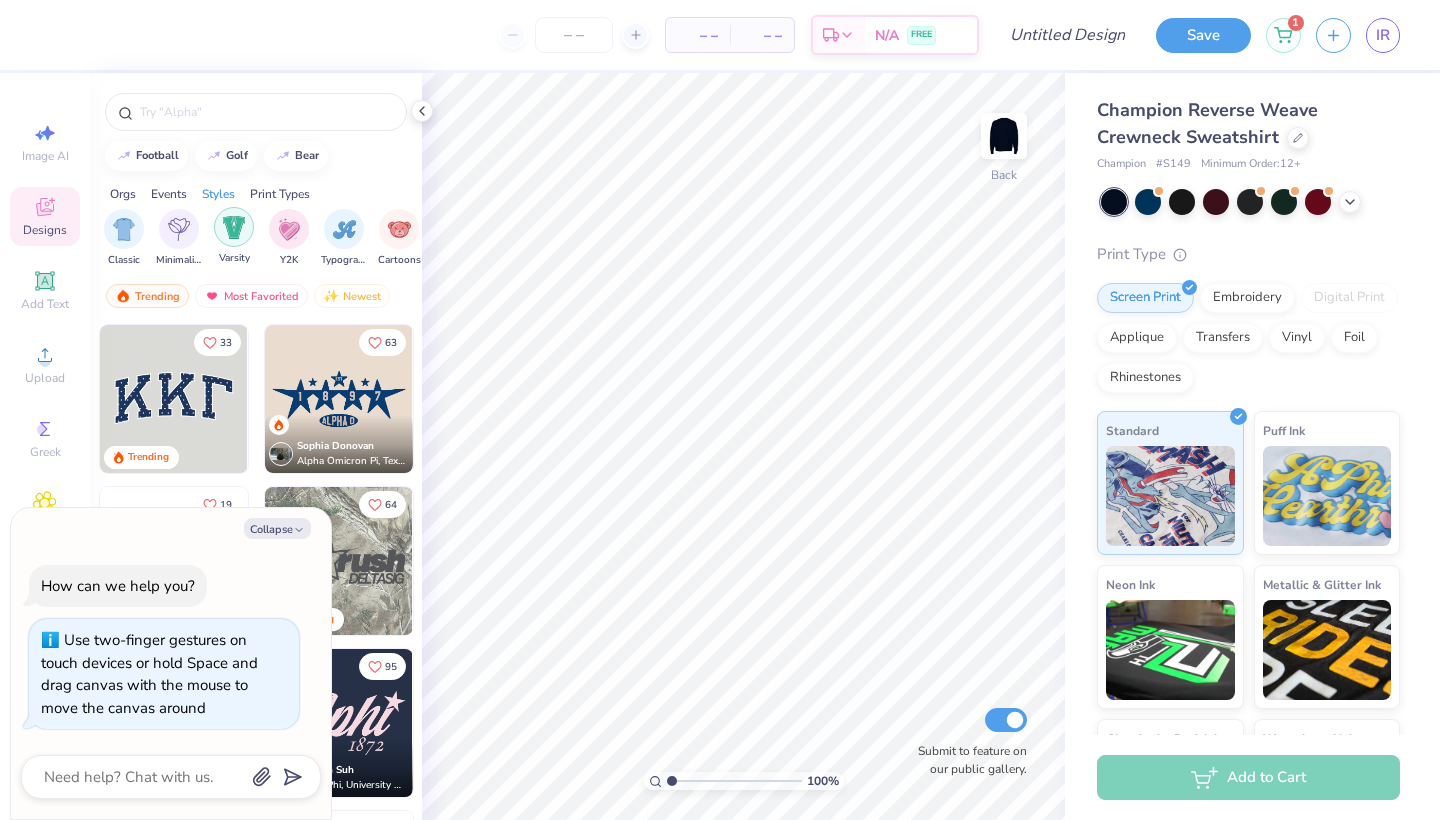 click at bounding box center (234, 227) 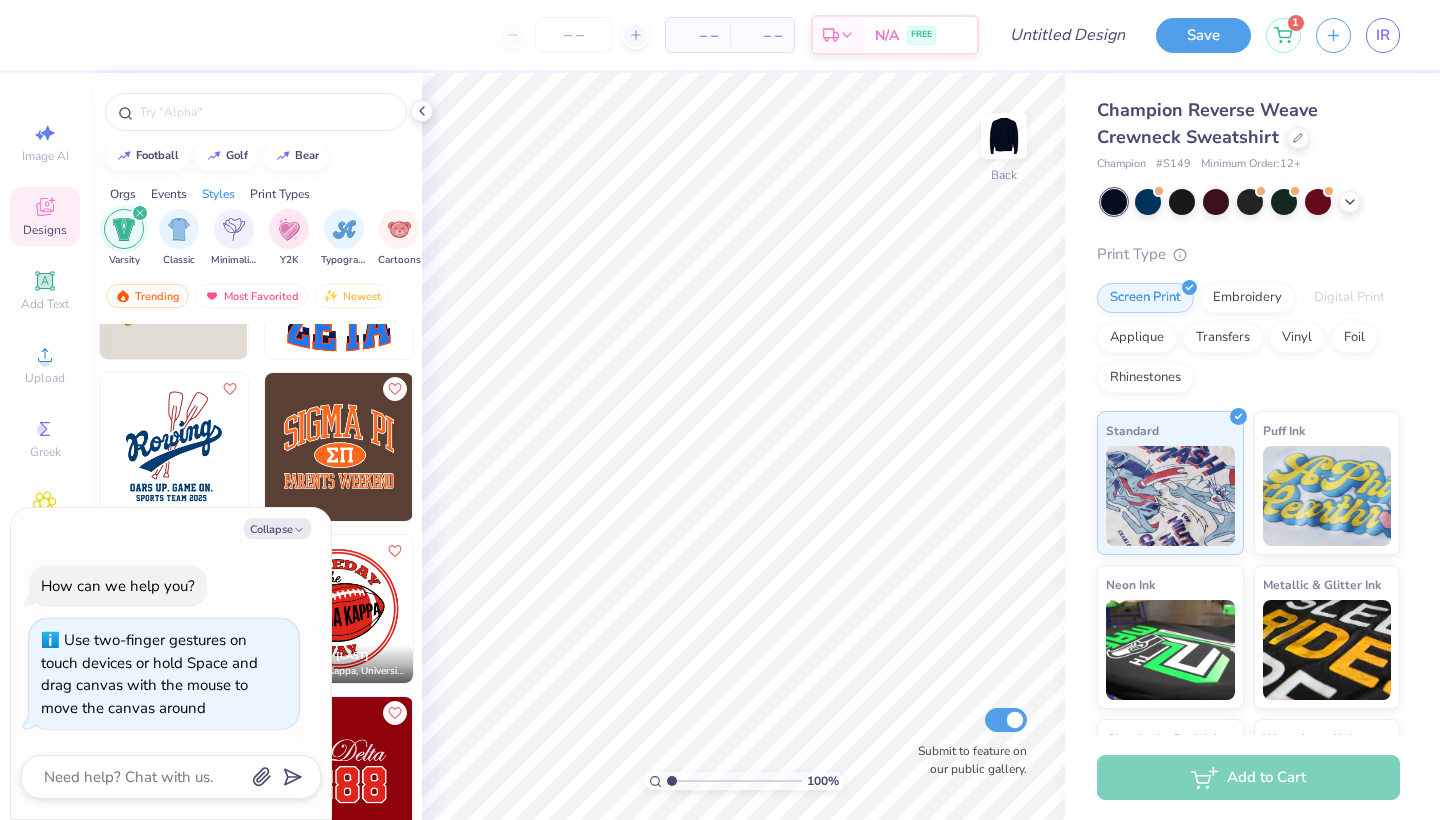 scroll, scrollTop: 1783, scrollLeft: 0, axis: vertical 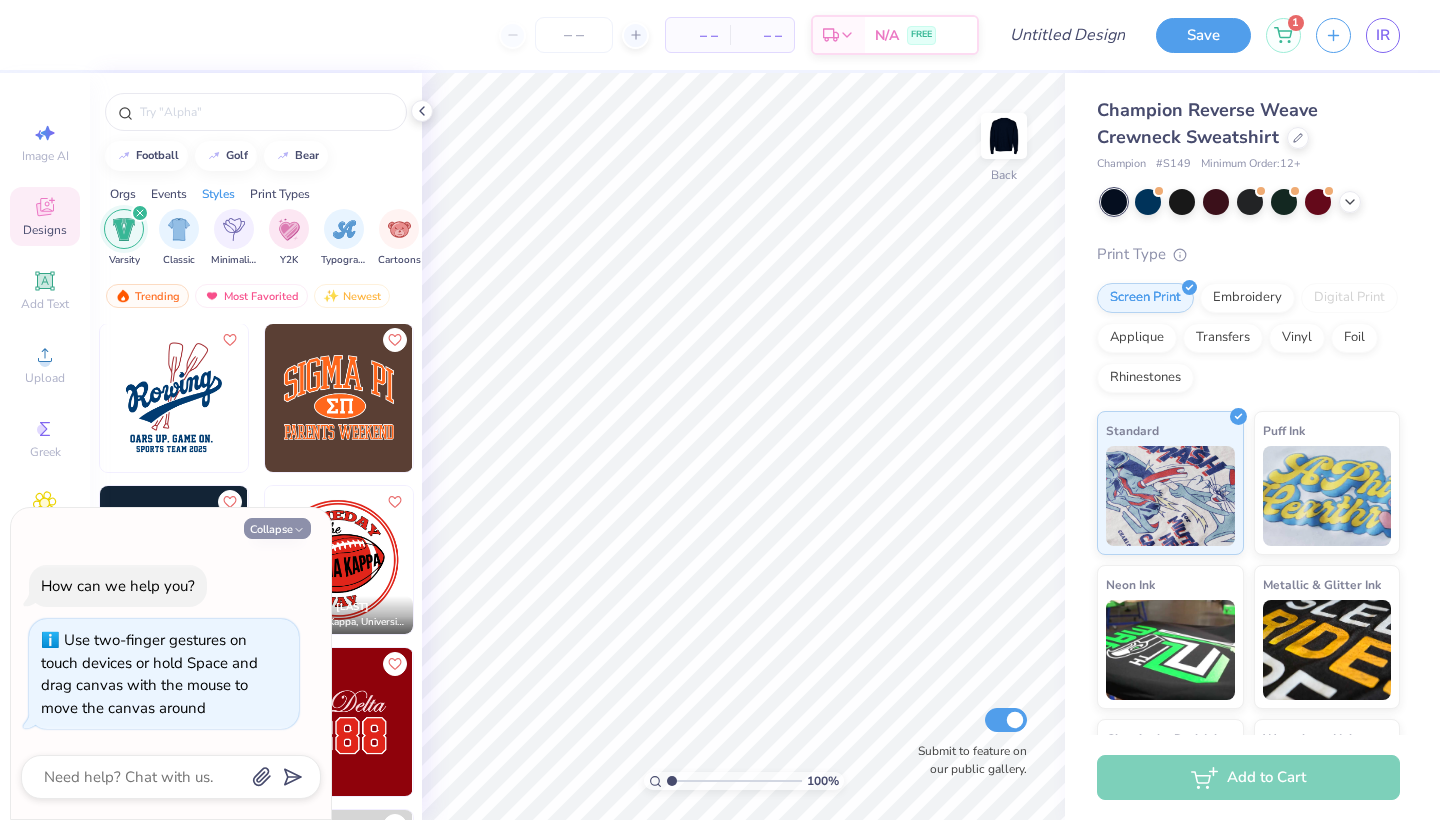 click on "Collapse" at bounding box center (277, 528) 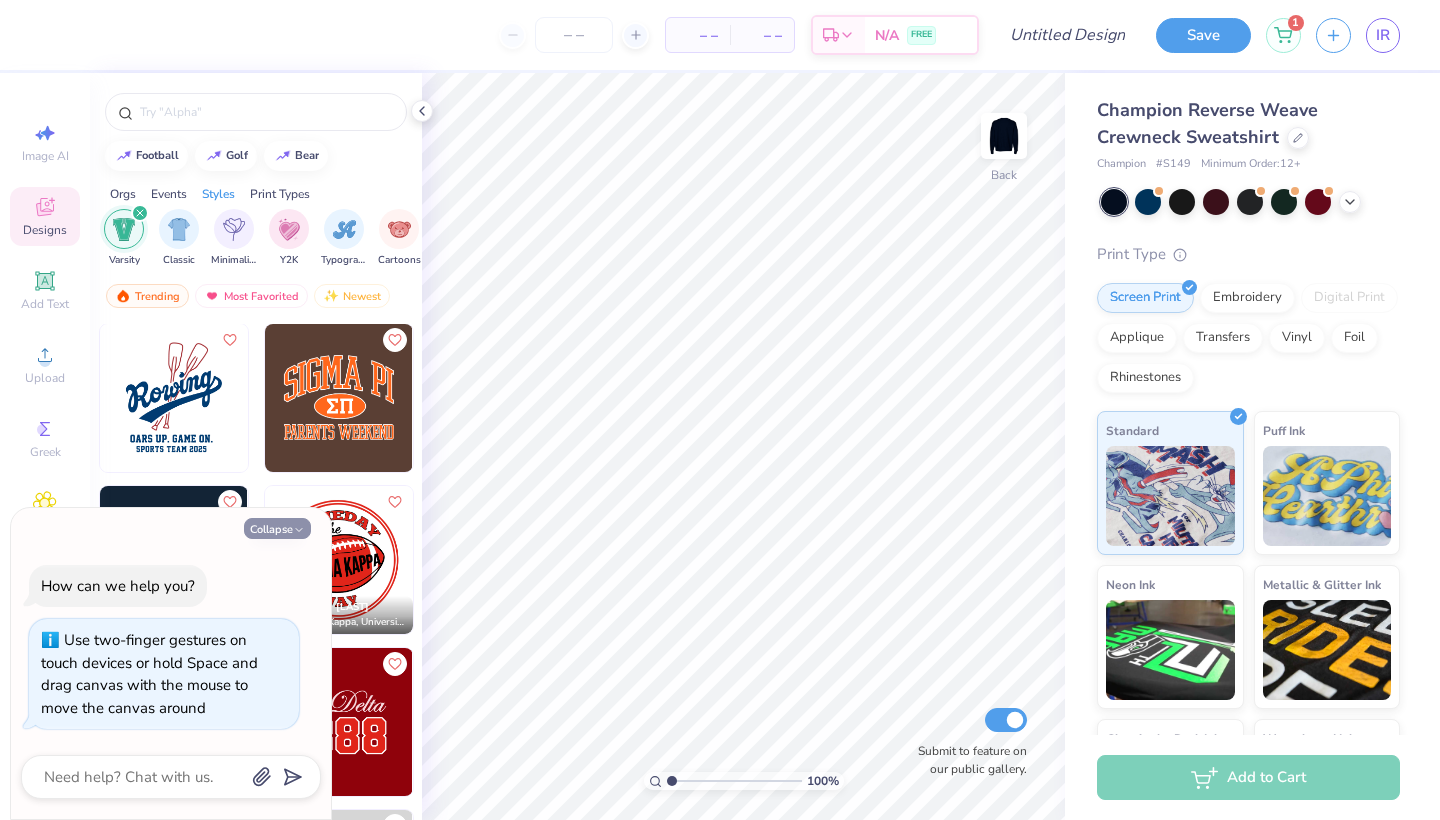 type on "x" 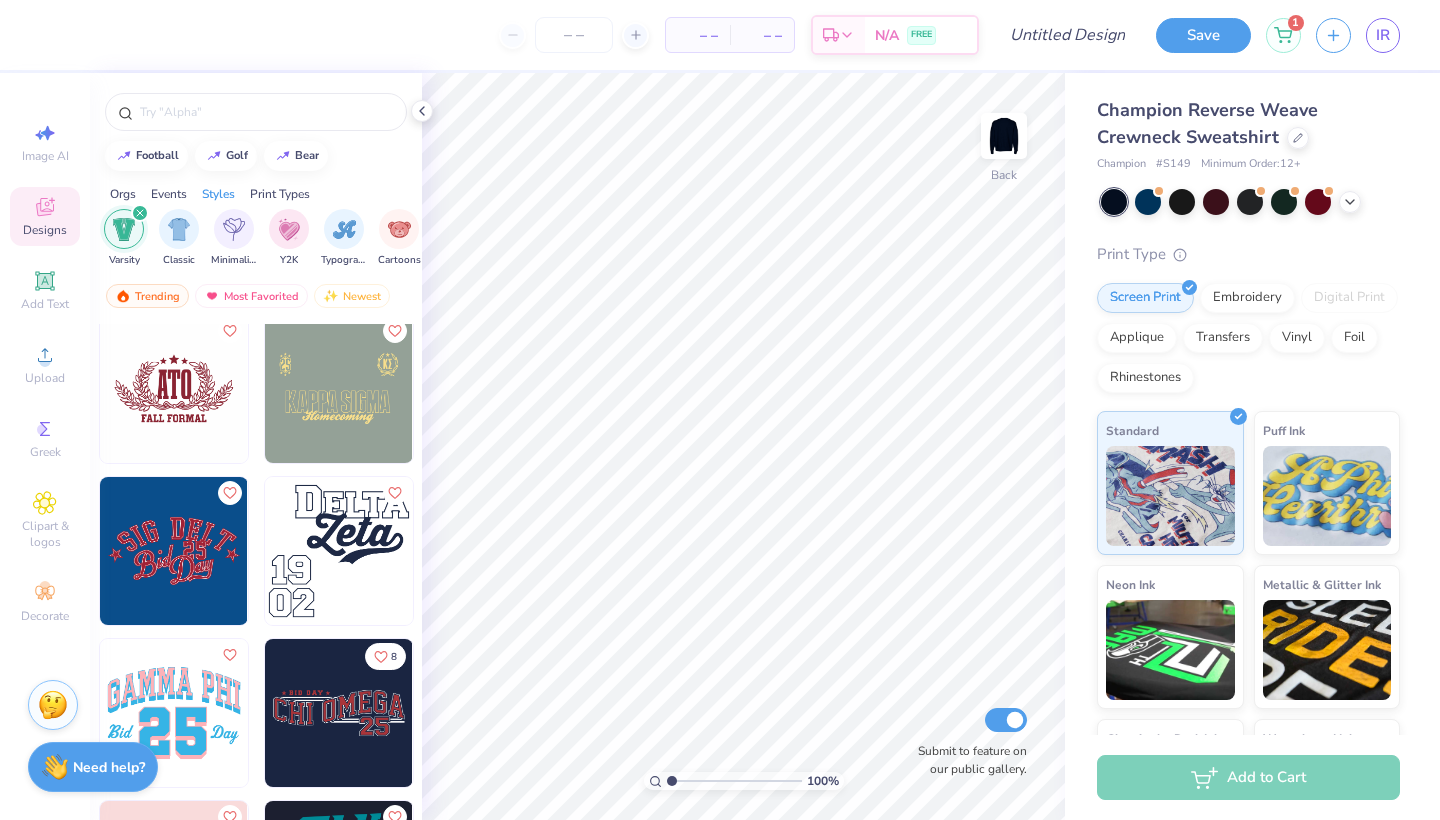scroll, scrollTop: 2599, scrollLeft: 0, axis: vertical 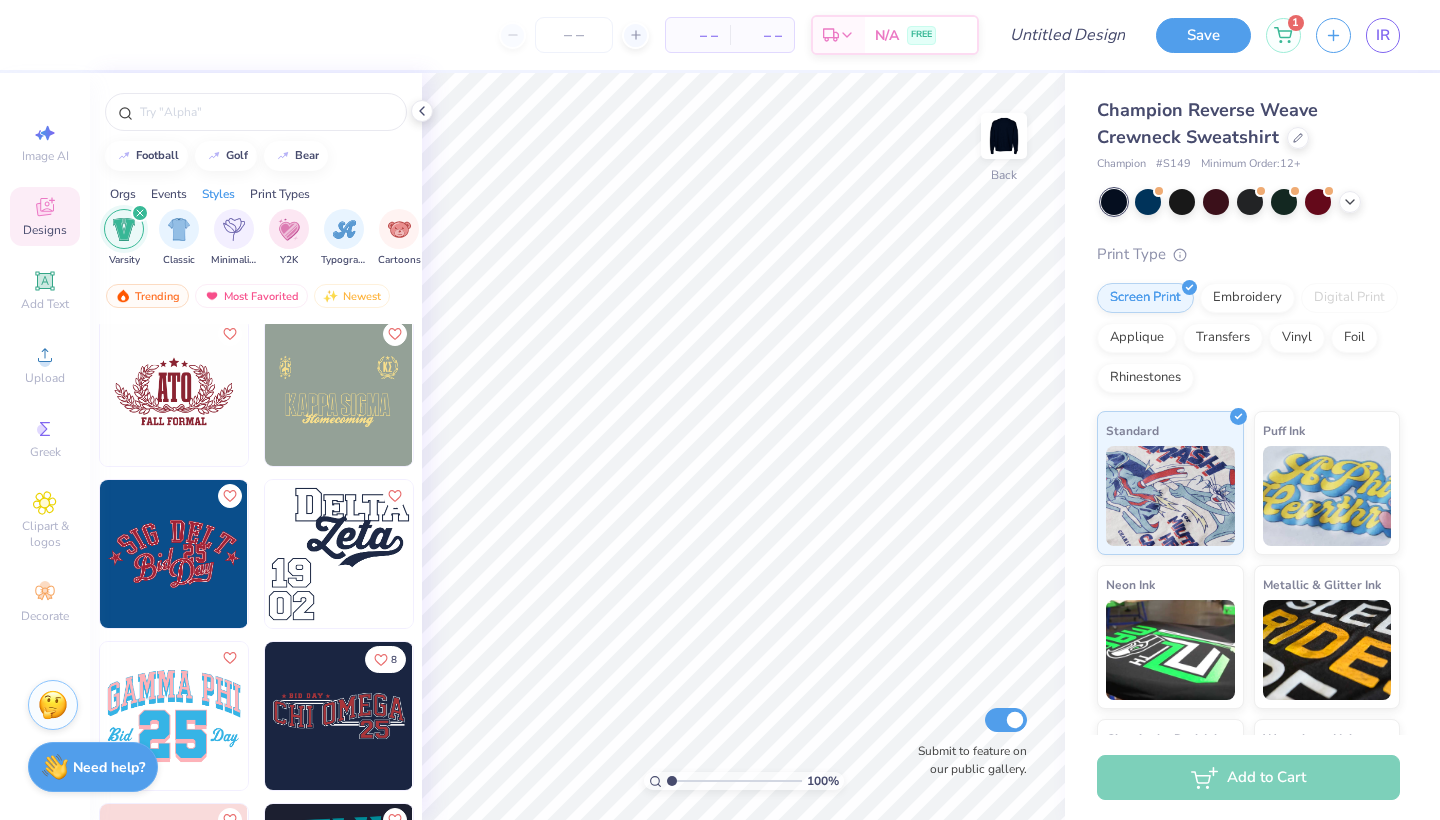 click at bounding box center [174, 392] 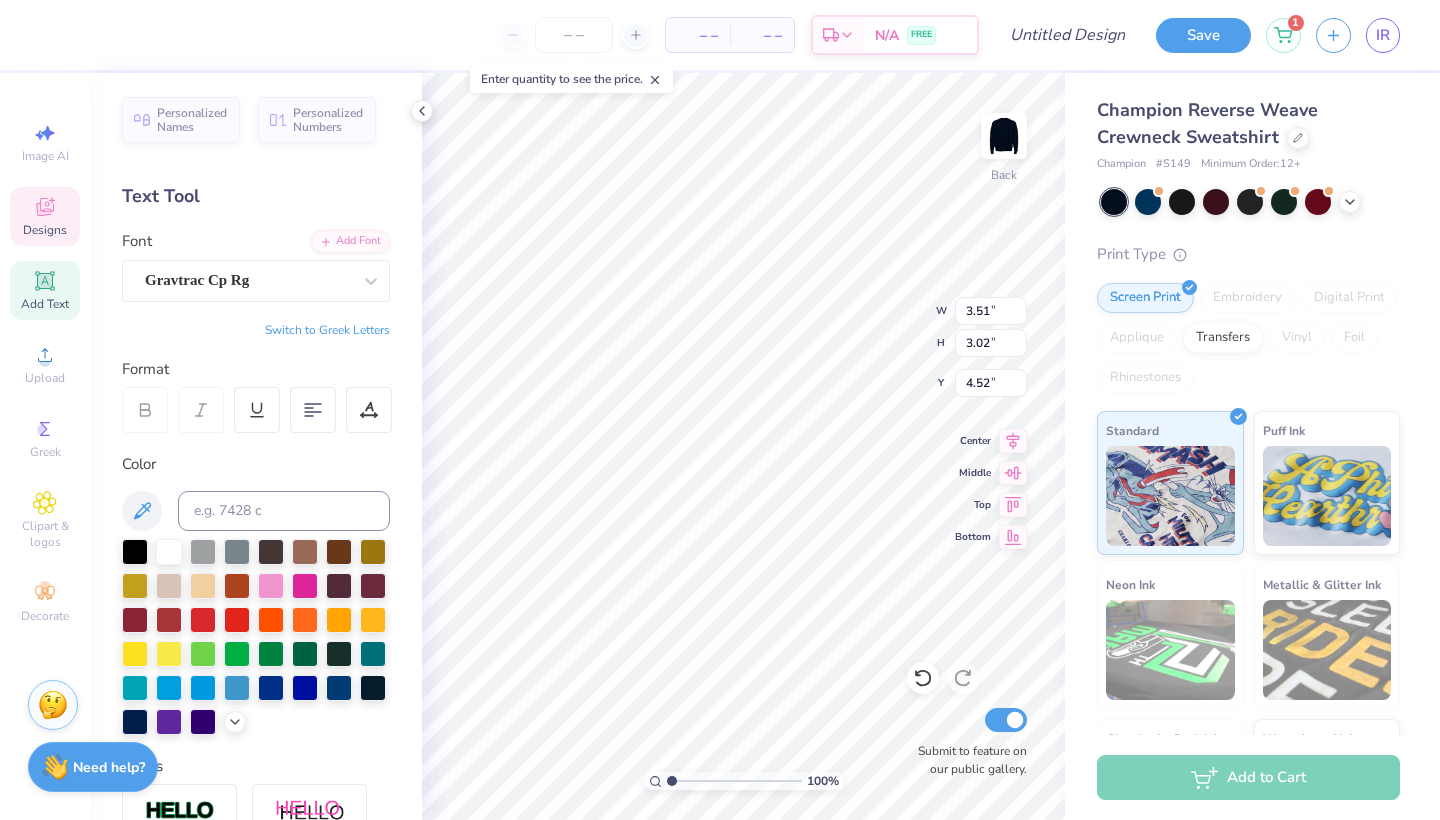 type on "A" 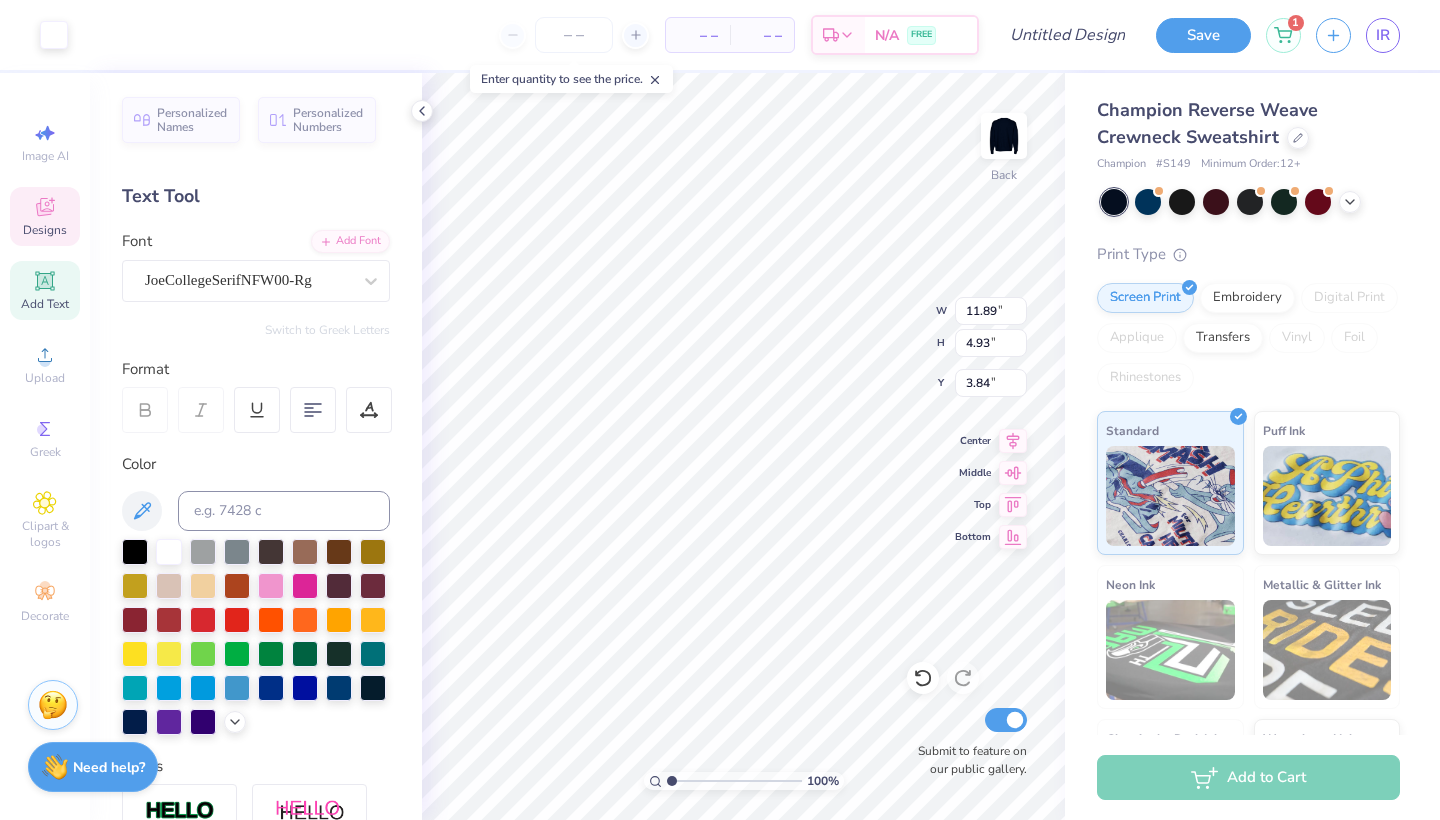 type on "3.84" 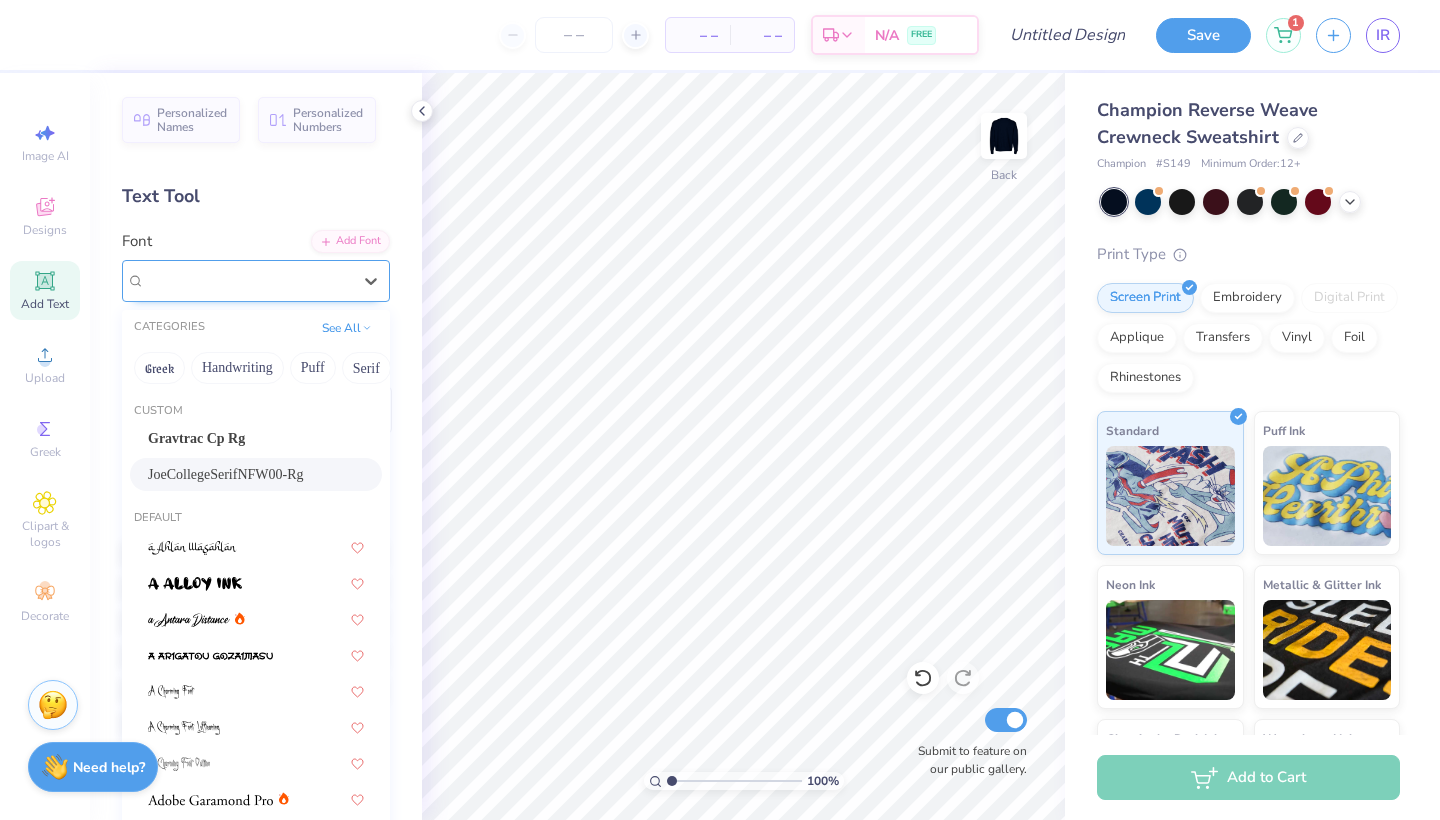 click on "JoeCollegeSerifNFW00-Rg" at bounding box center (228, 280) 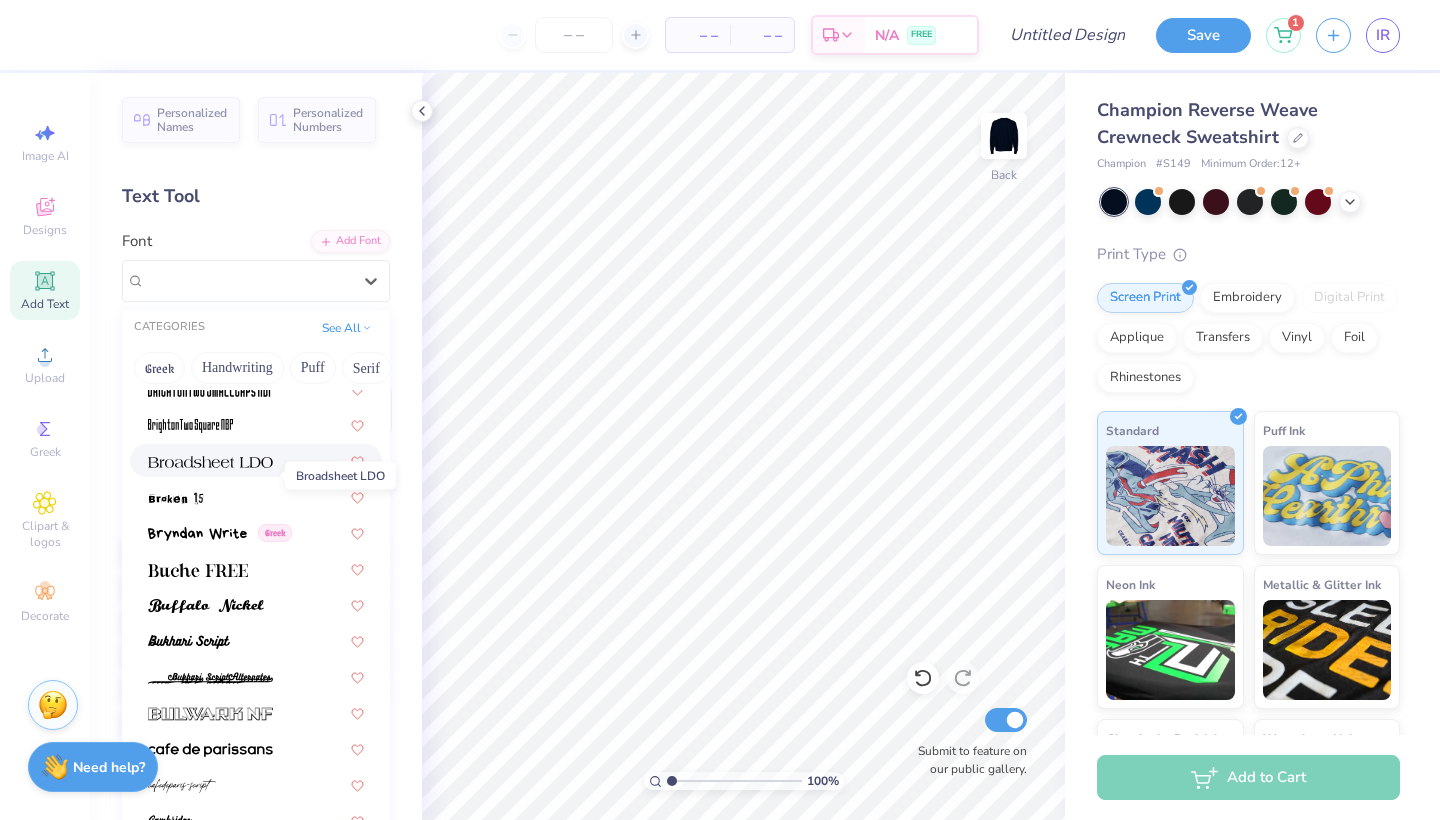 scroll, scrollTop: 1762, scrollLeft: 0, axis: vertical 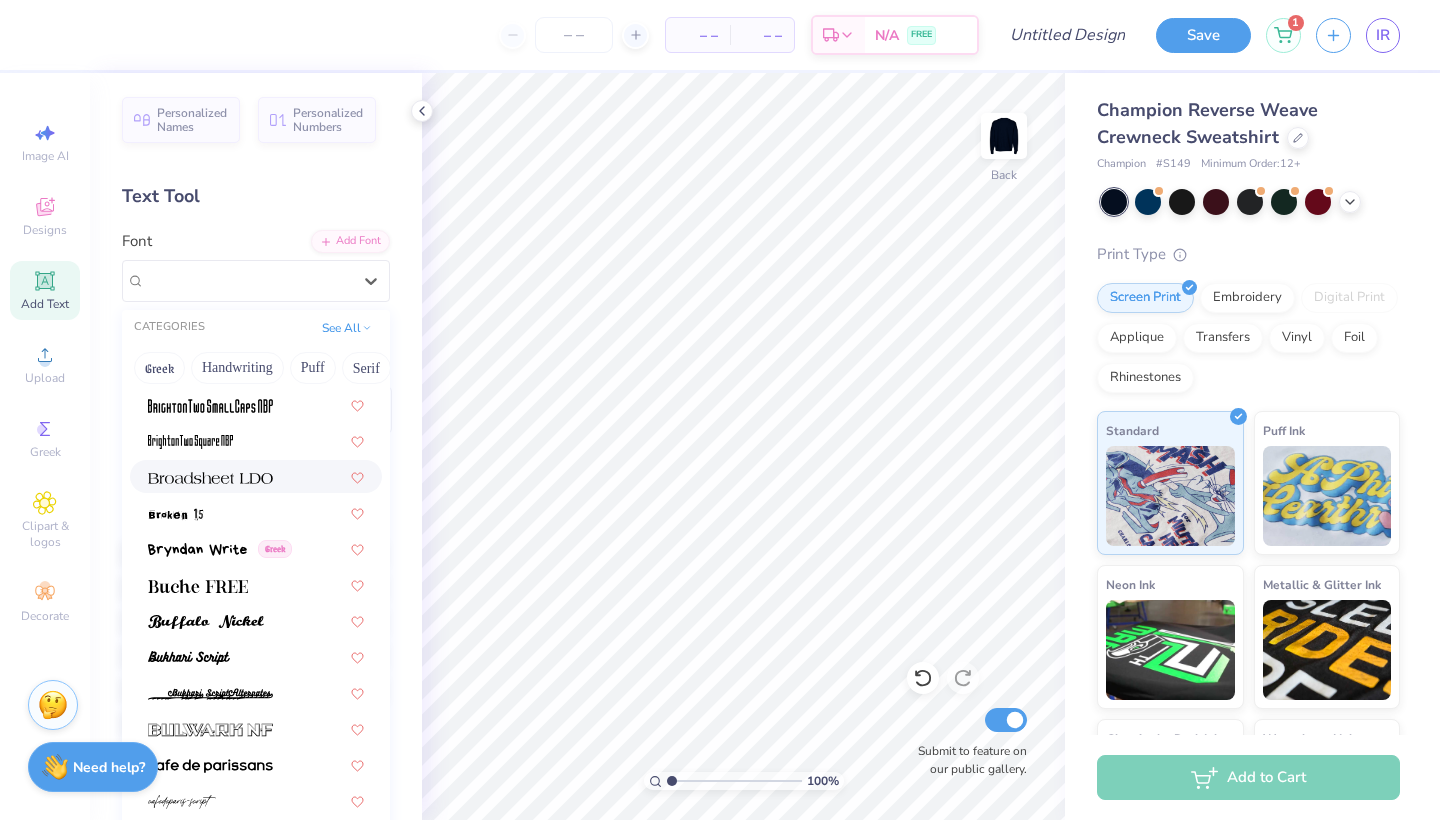 click at bounding box center (210, 478) 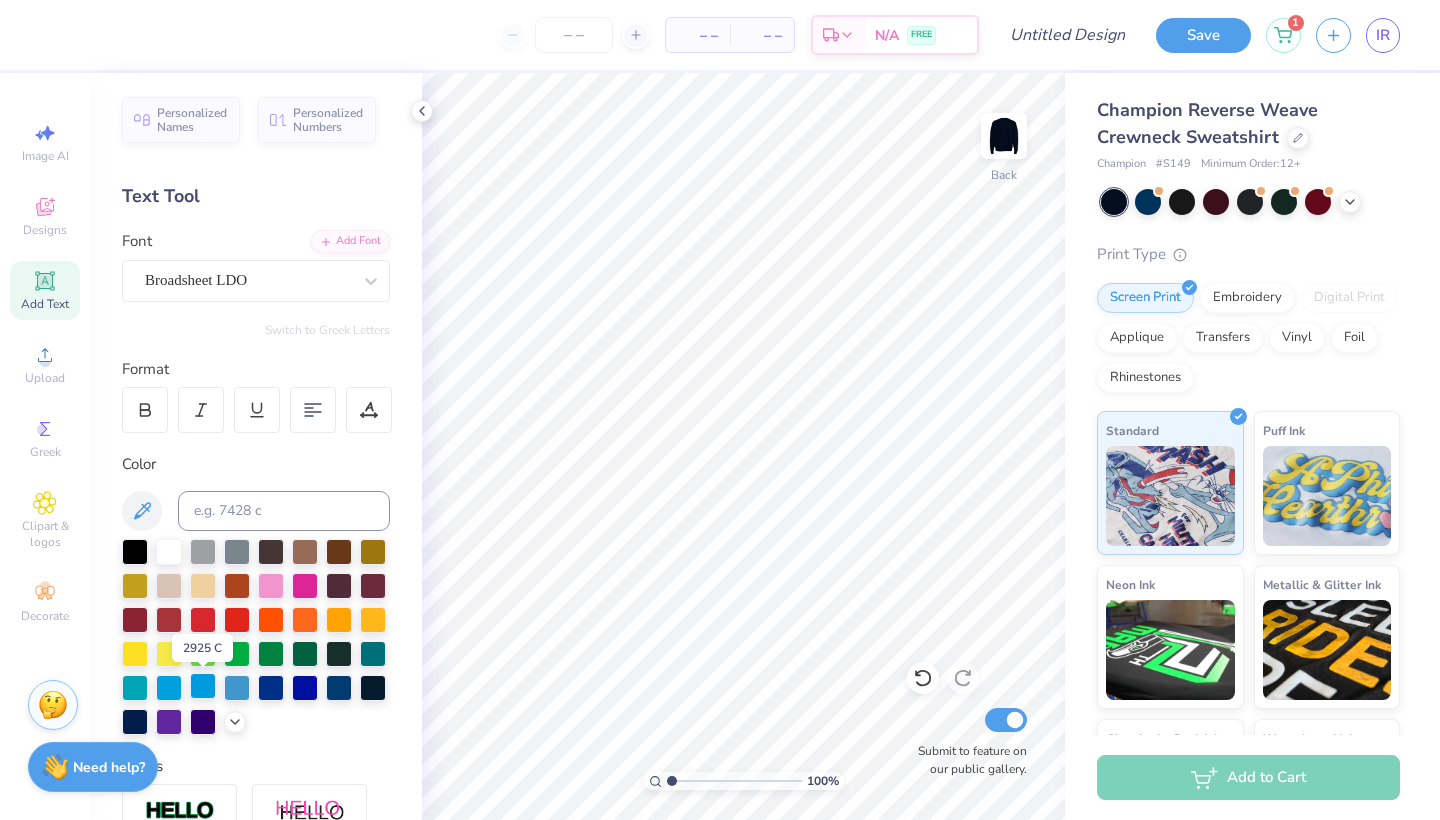 click at bounding box center [203, 686] 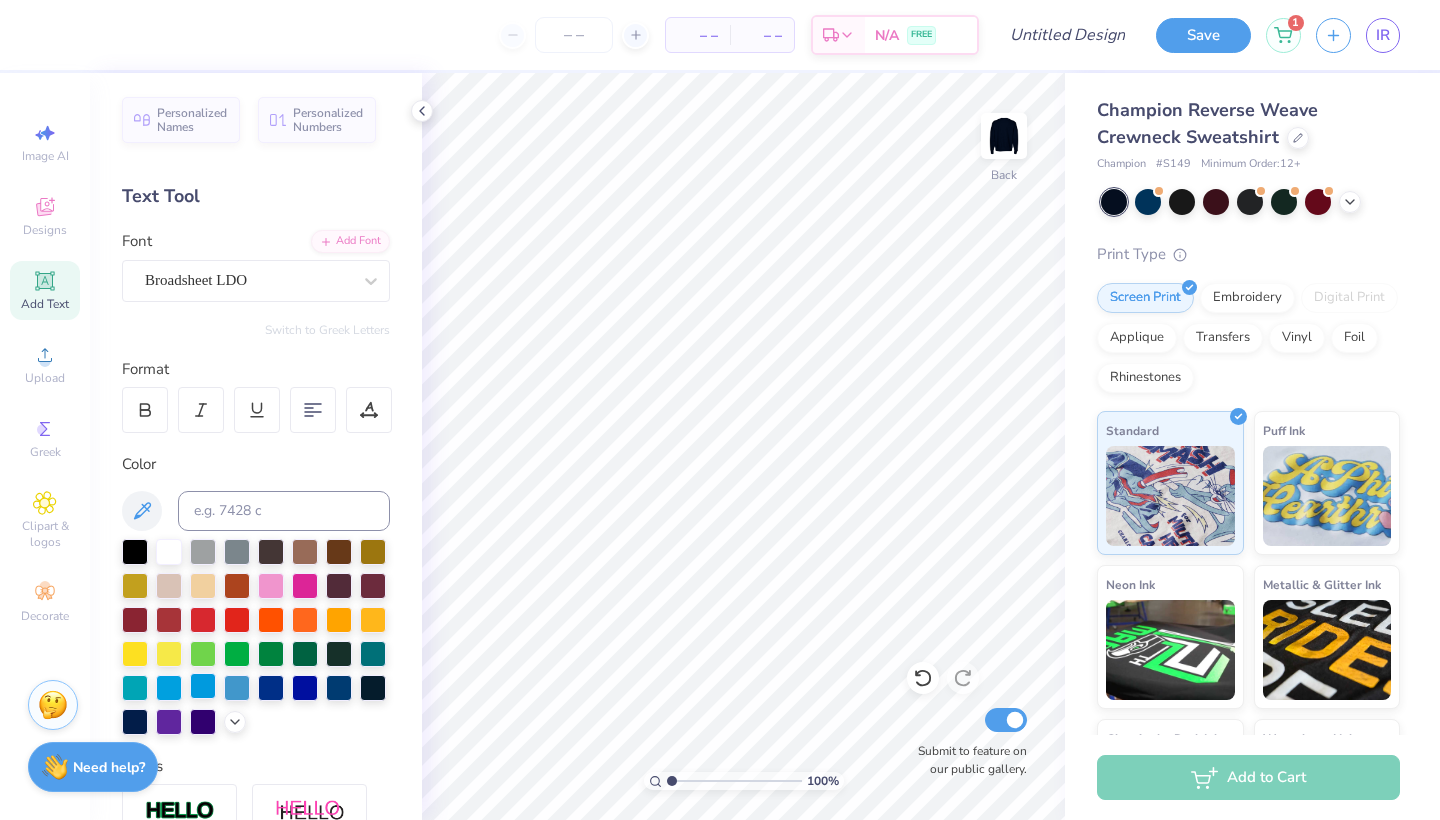click at bounding box center (203, 686) 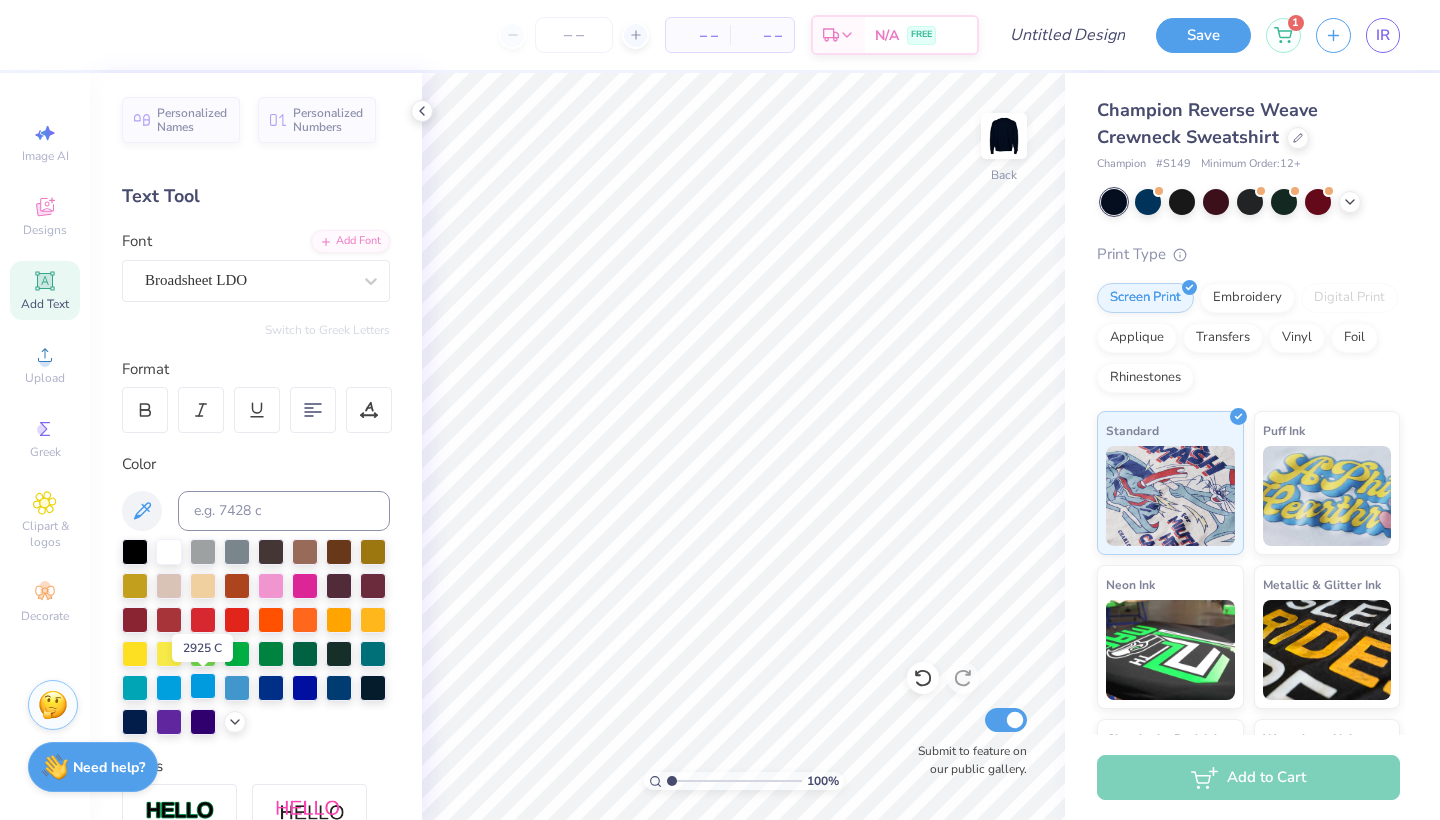 click at bounding box center (203, 686) 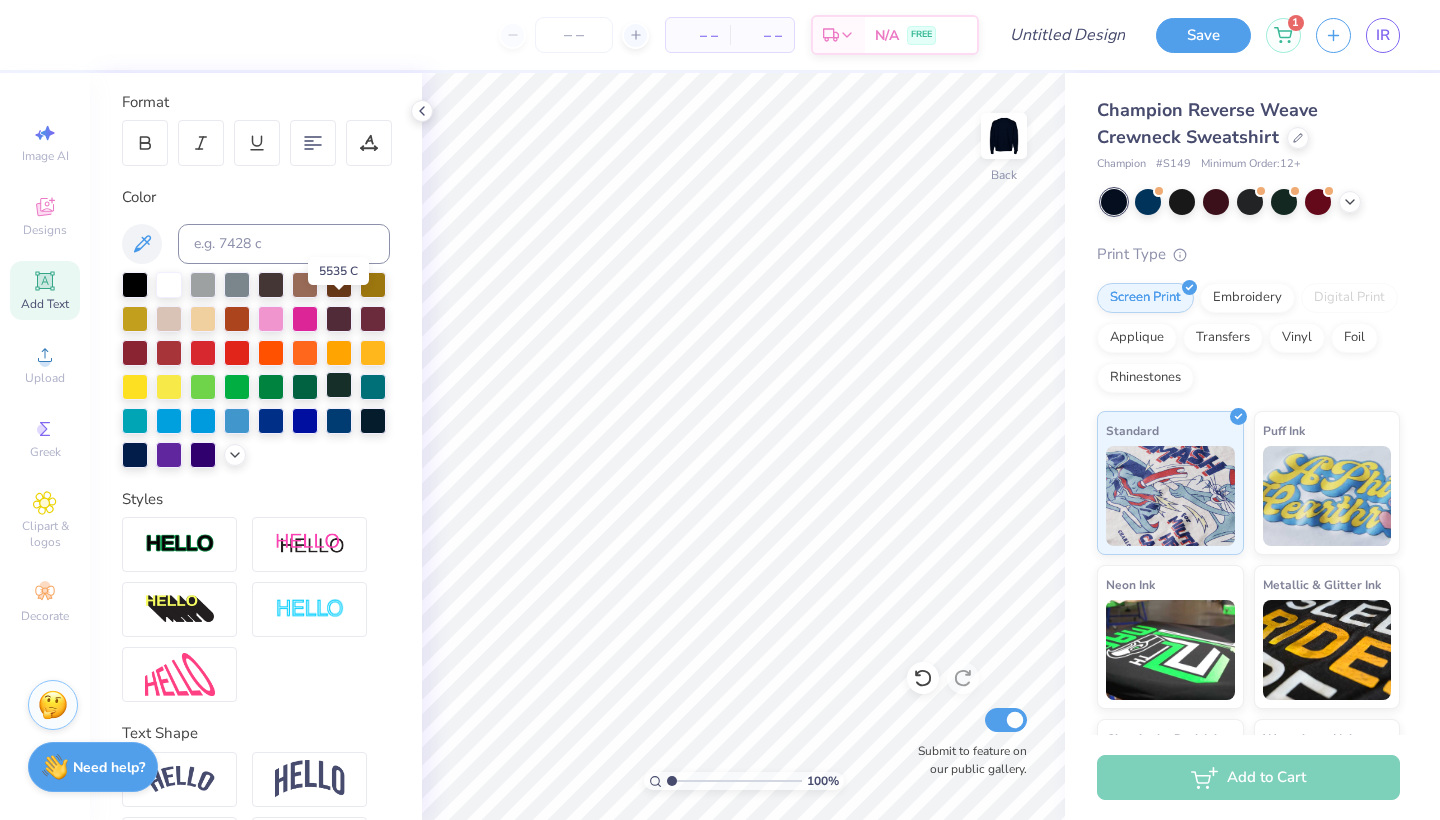 scroll, scrollTop: 147, scrollLeft: 0, axis: vertical 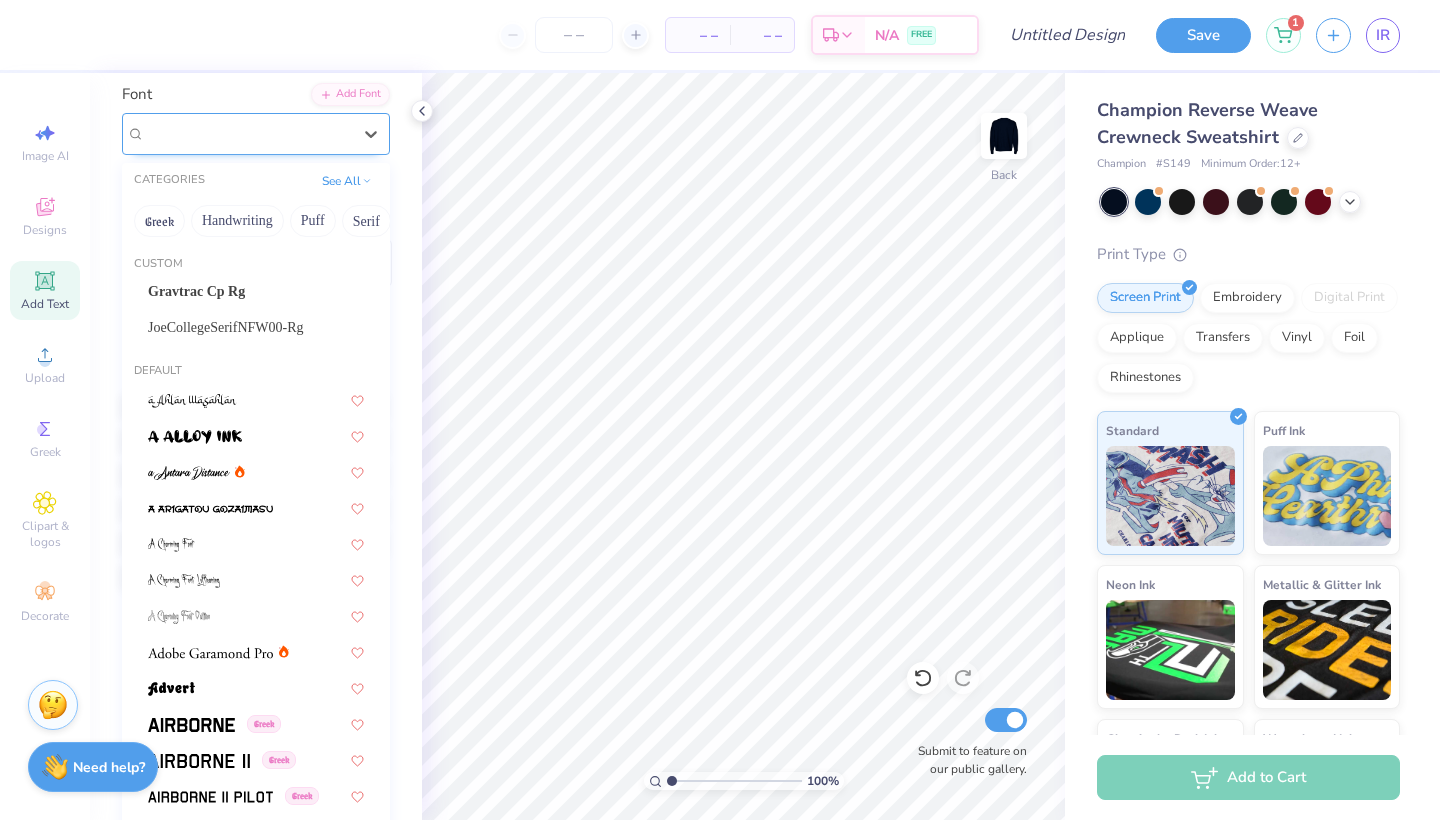 click on "Broadsheet LDO" at bounding box center [248, 133] 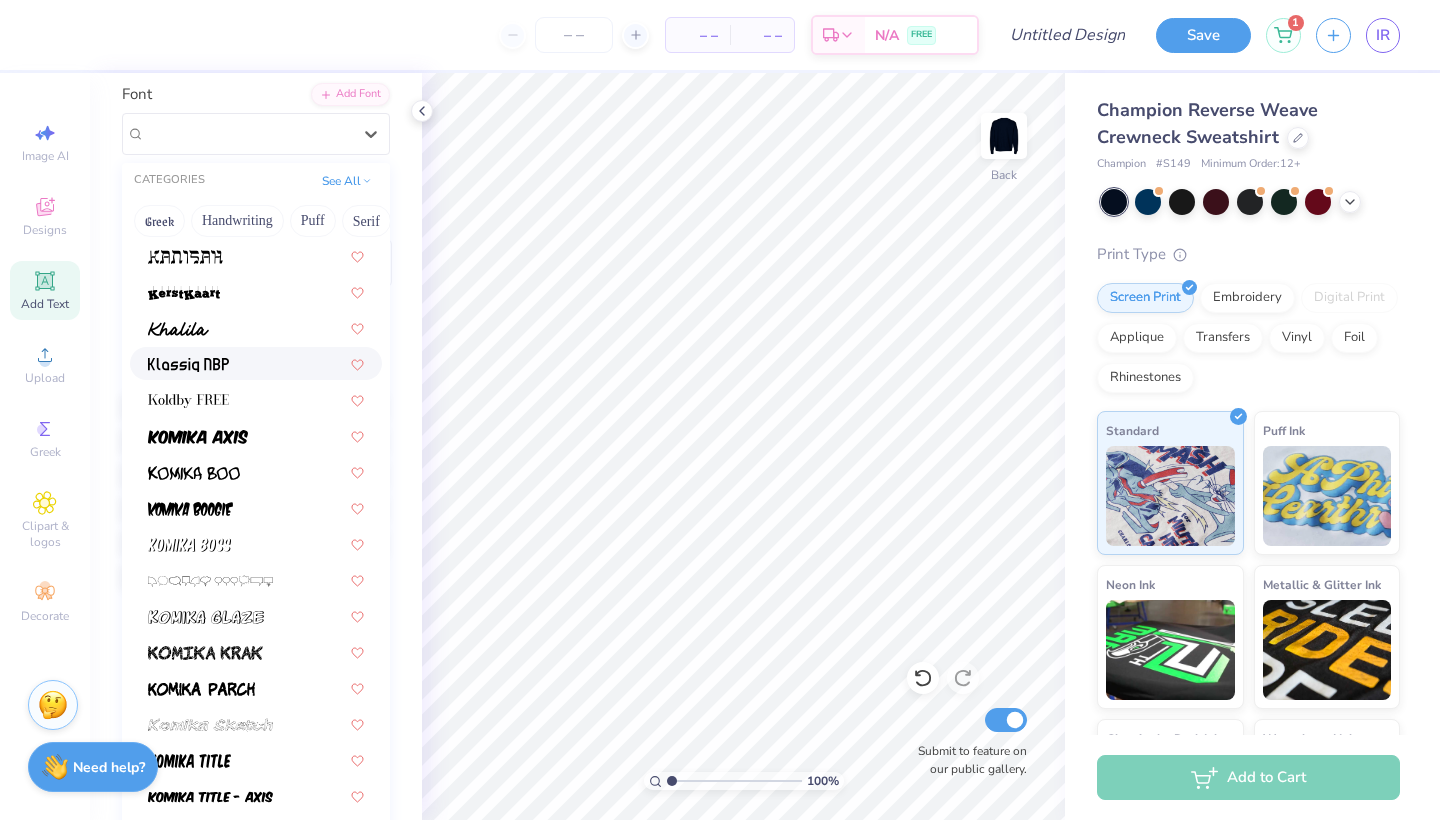 scroll, scrollTop: 5764, scrollLeft: 0, axis: vertical 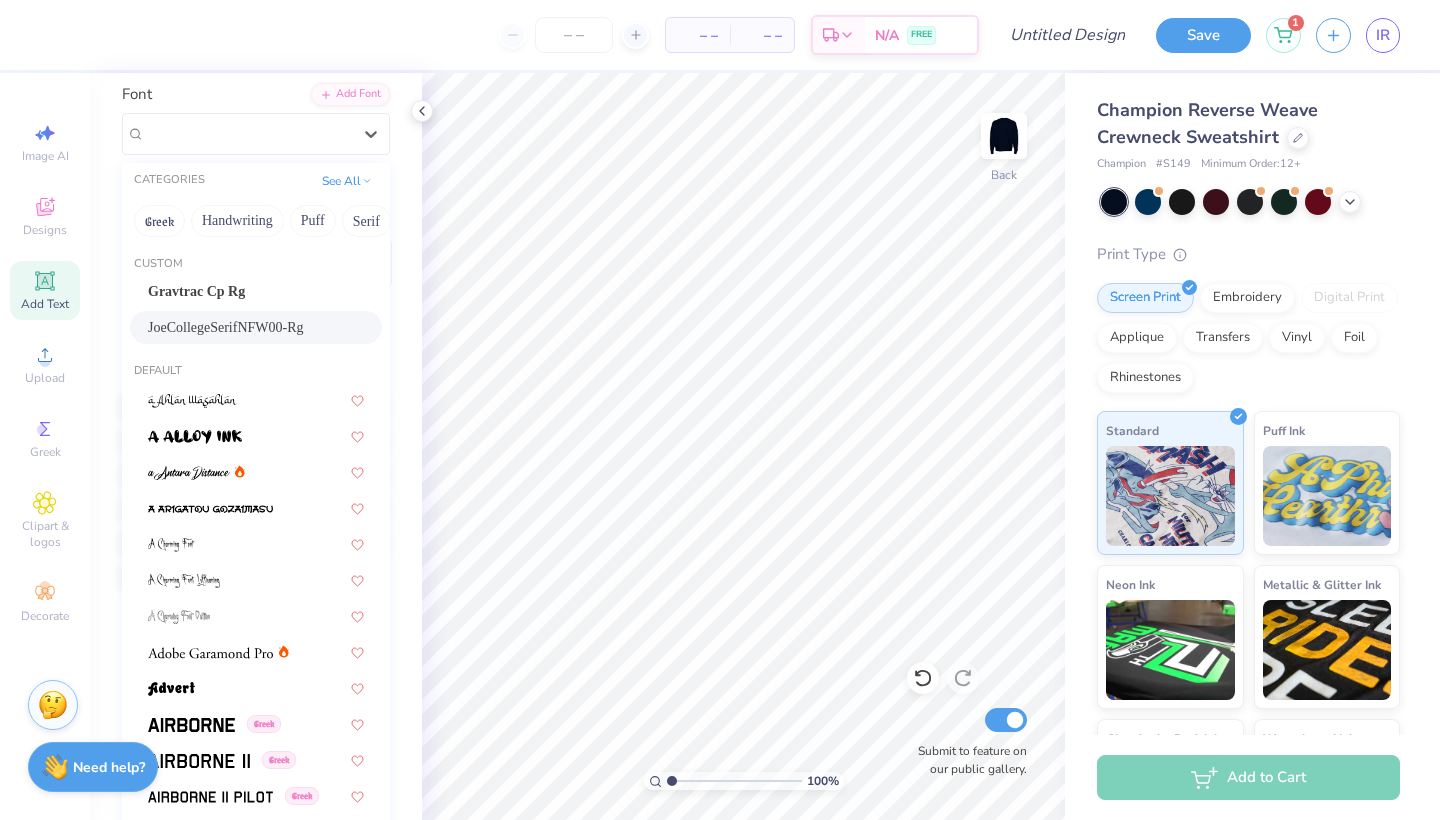 click on "JoeCollegeSerifNFW00-Rg" at bounding box center (226, 327) 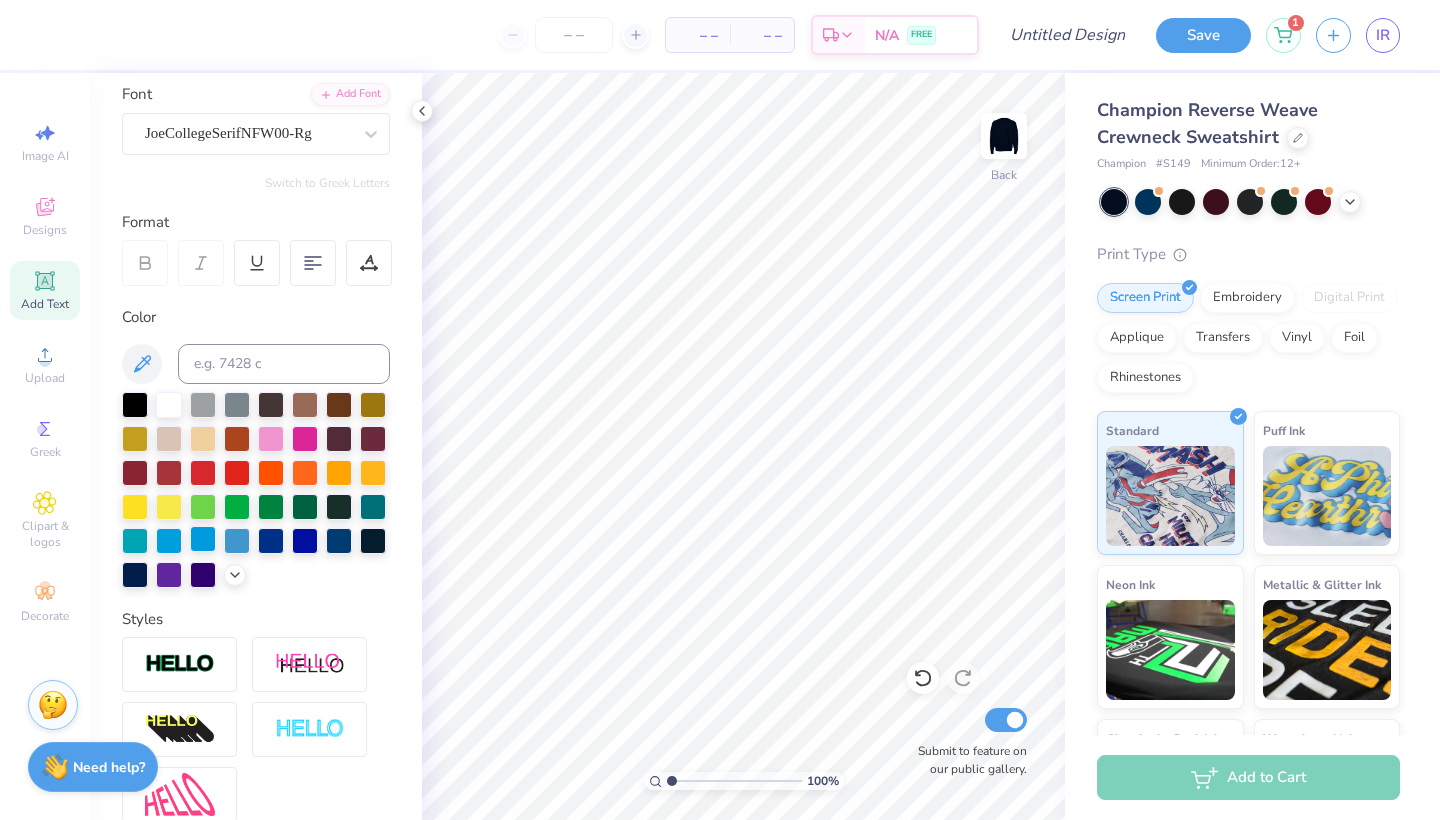 click at bounding box center [203, 539] 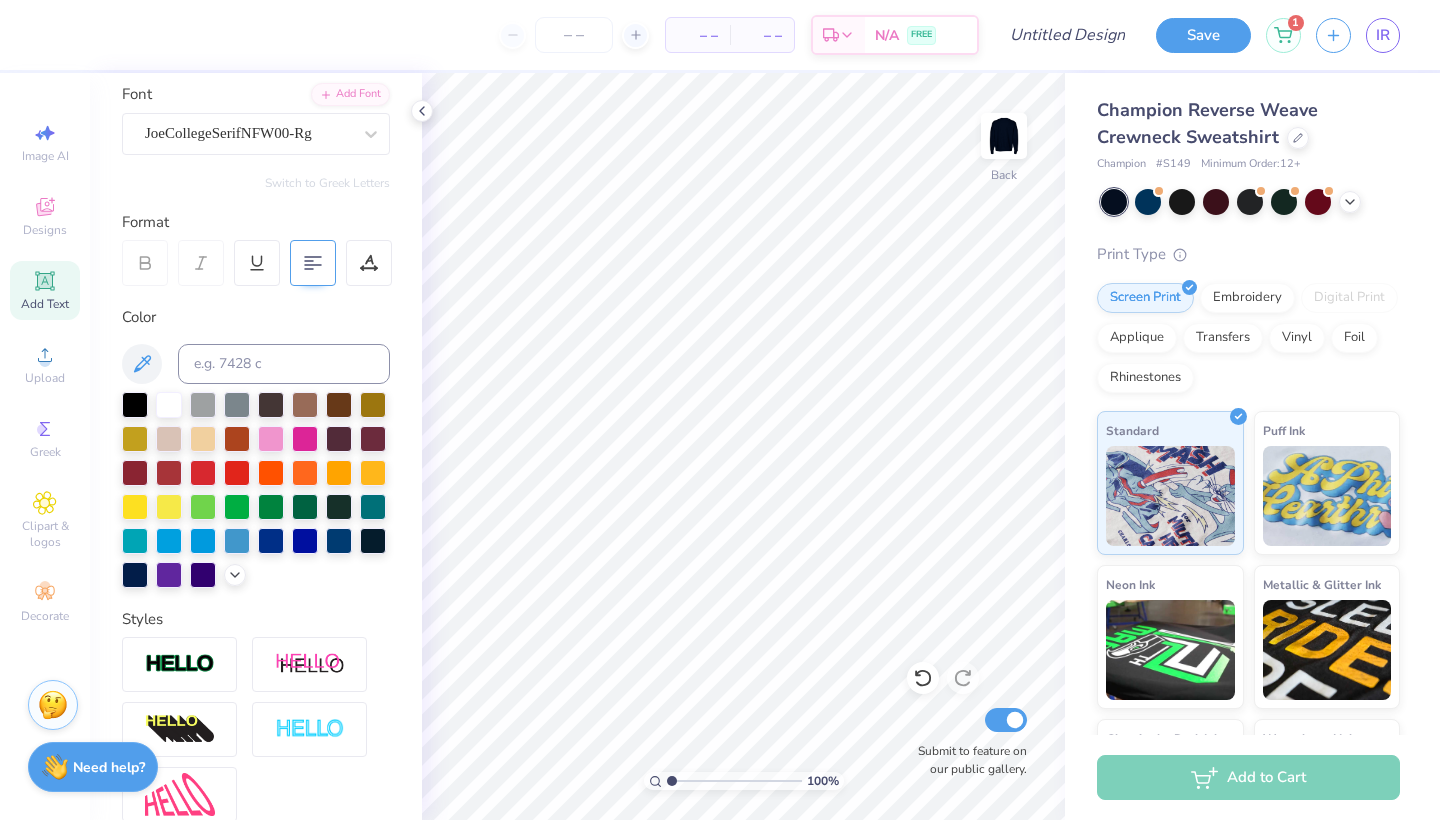 click at bounding box center [313, 263] 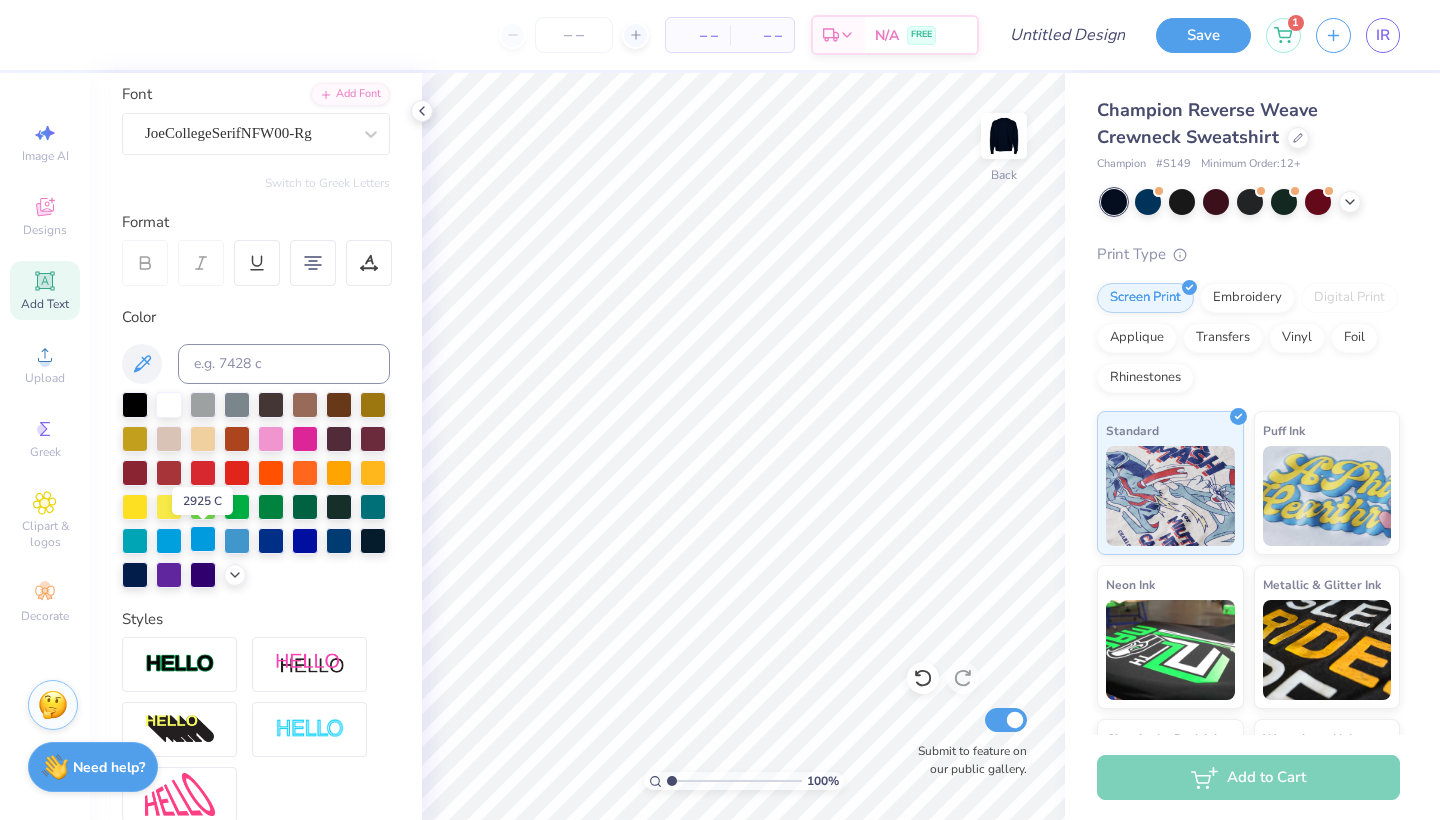 click at bounding box center [203, 539] 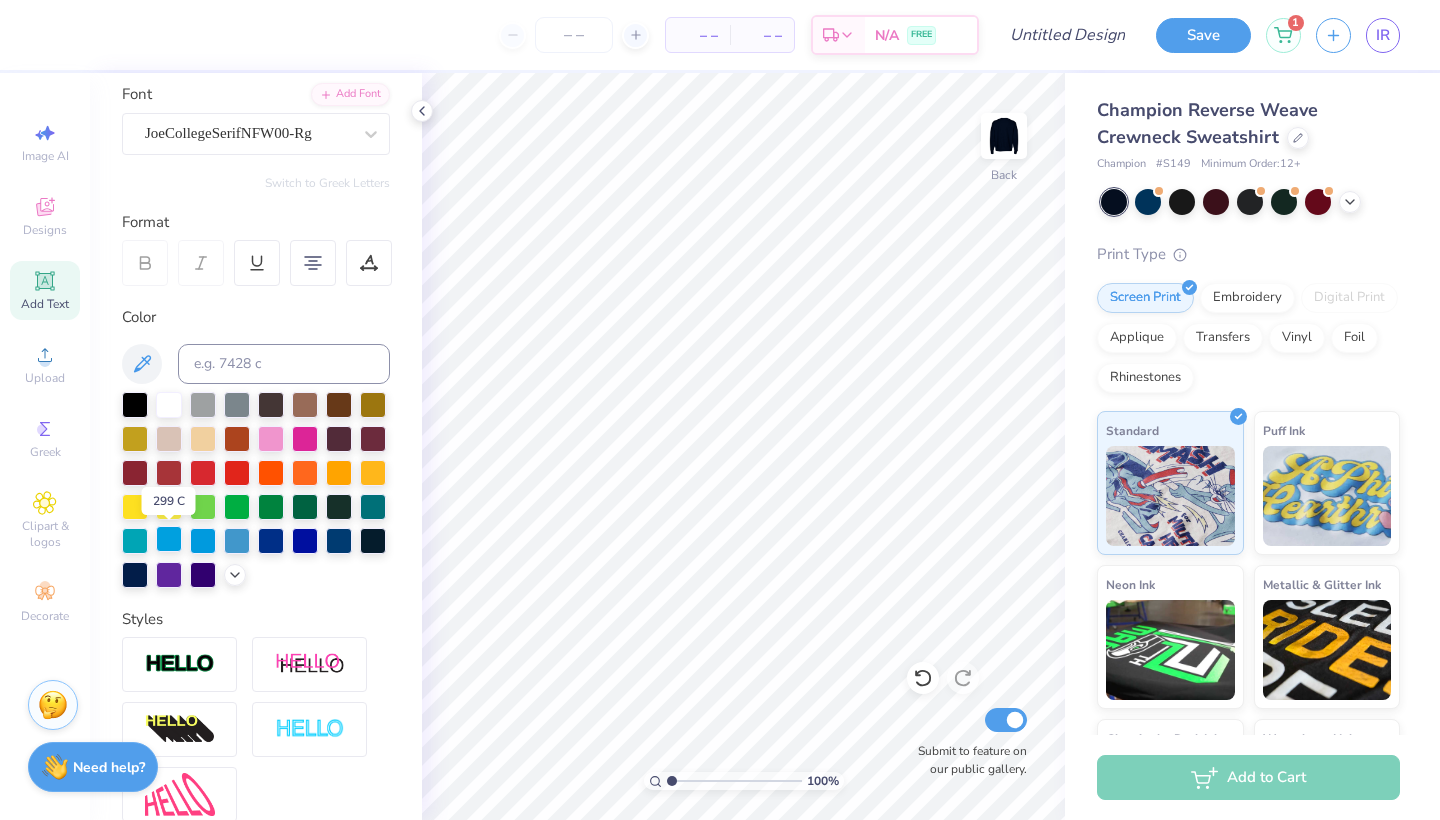 click at bounding box center (169, 539) 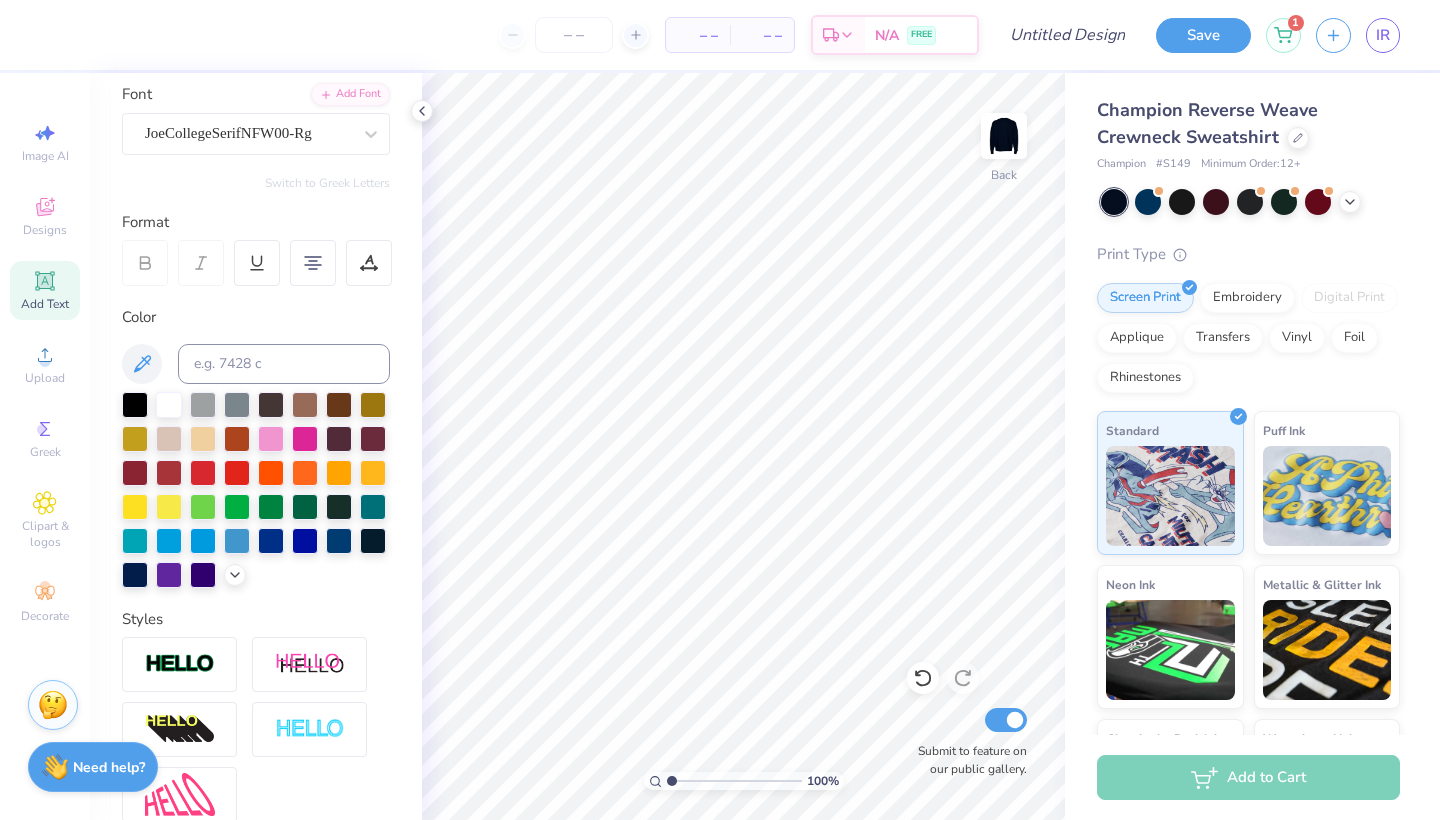 click on "Add Text" at bounding box center (45, 290) 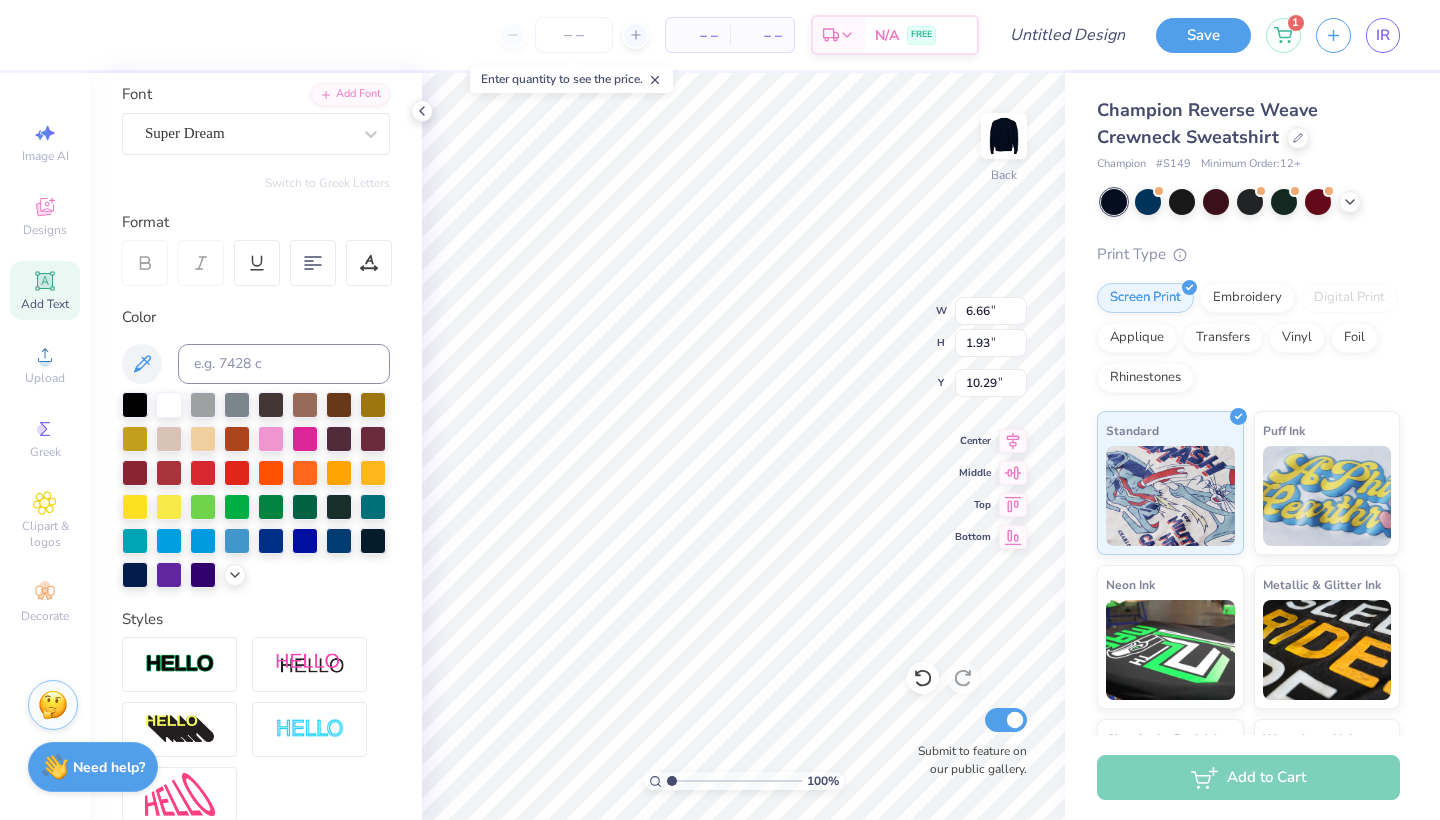click 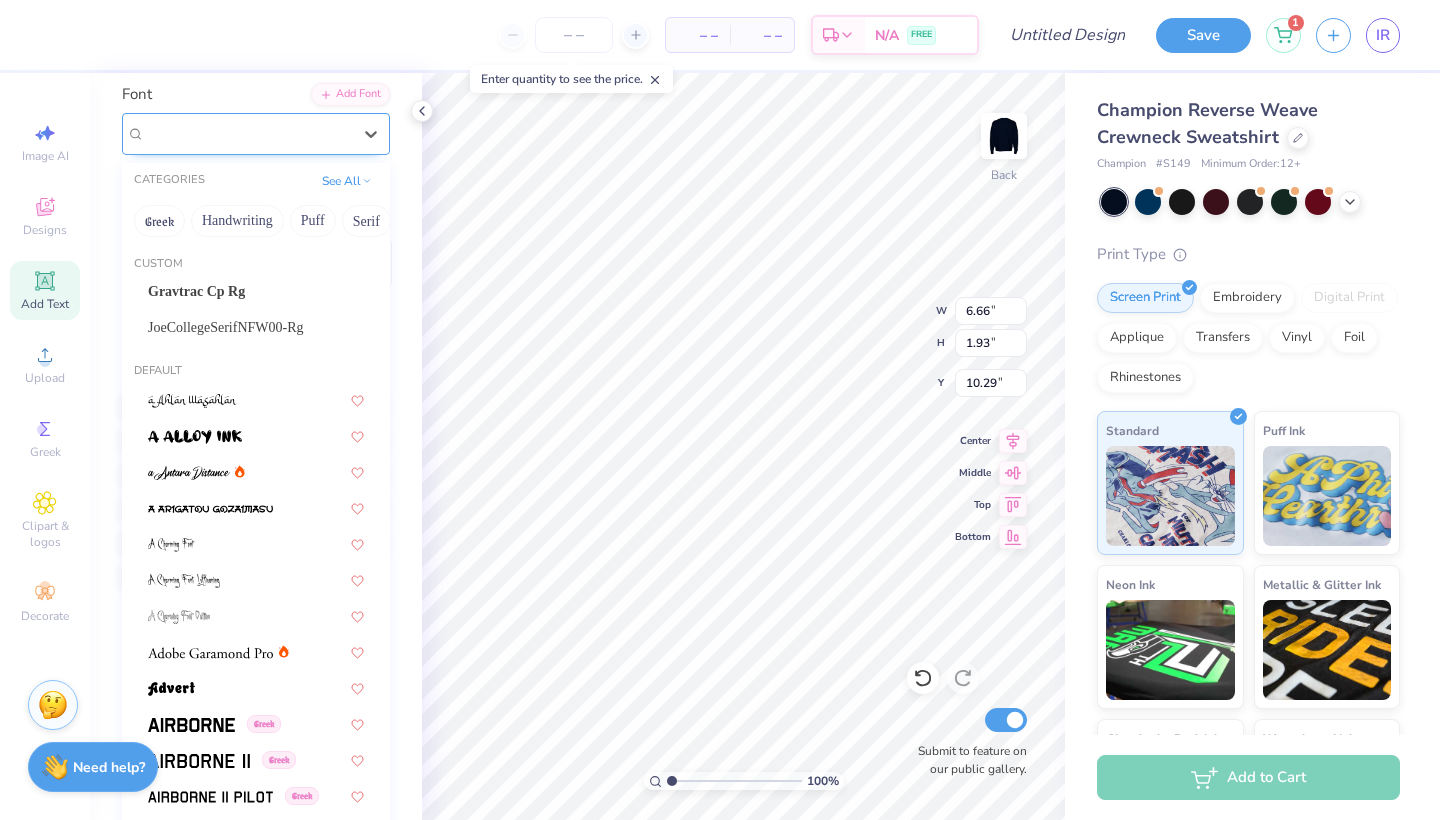 click on "Super Dream" at bounding box center (248, 133) 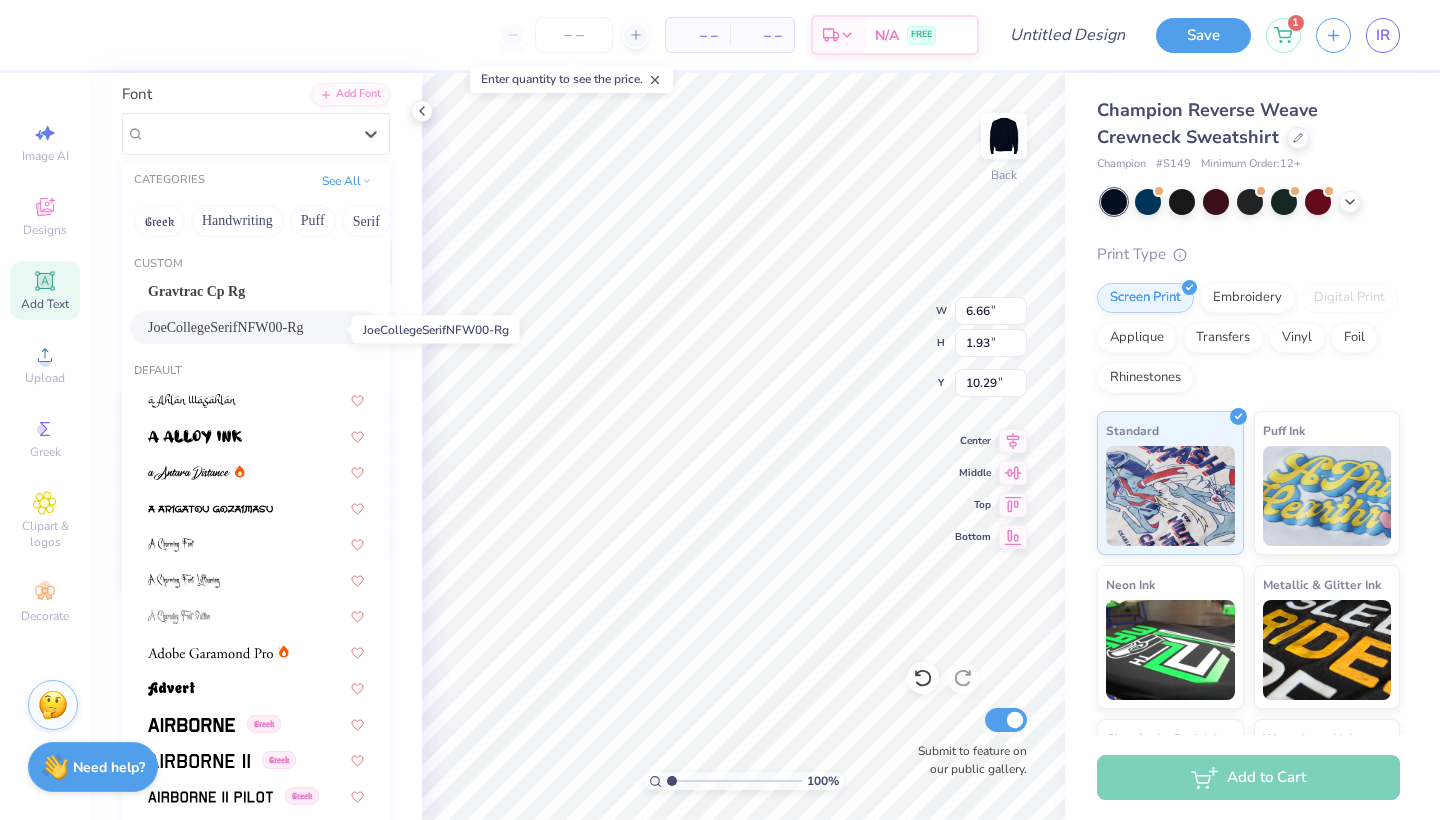 click on "JoeCollegeSerifNFW00-Rg" at bounding box center [226, 327] 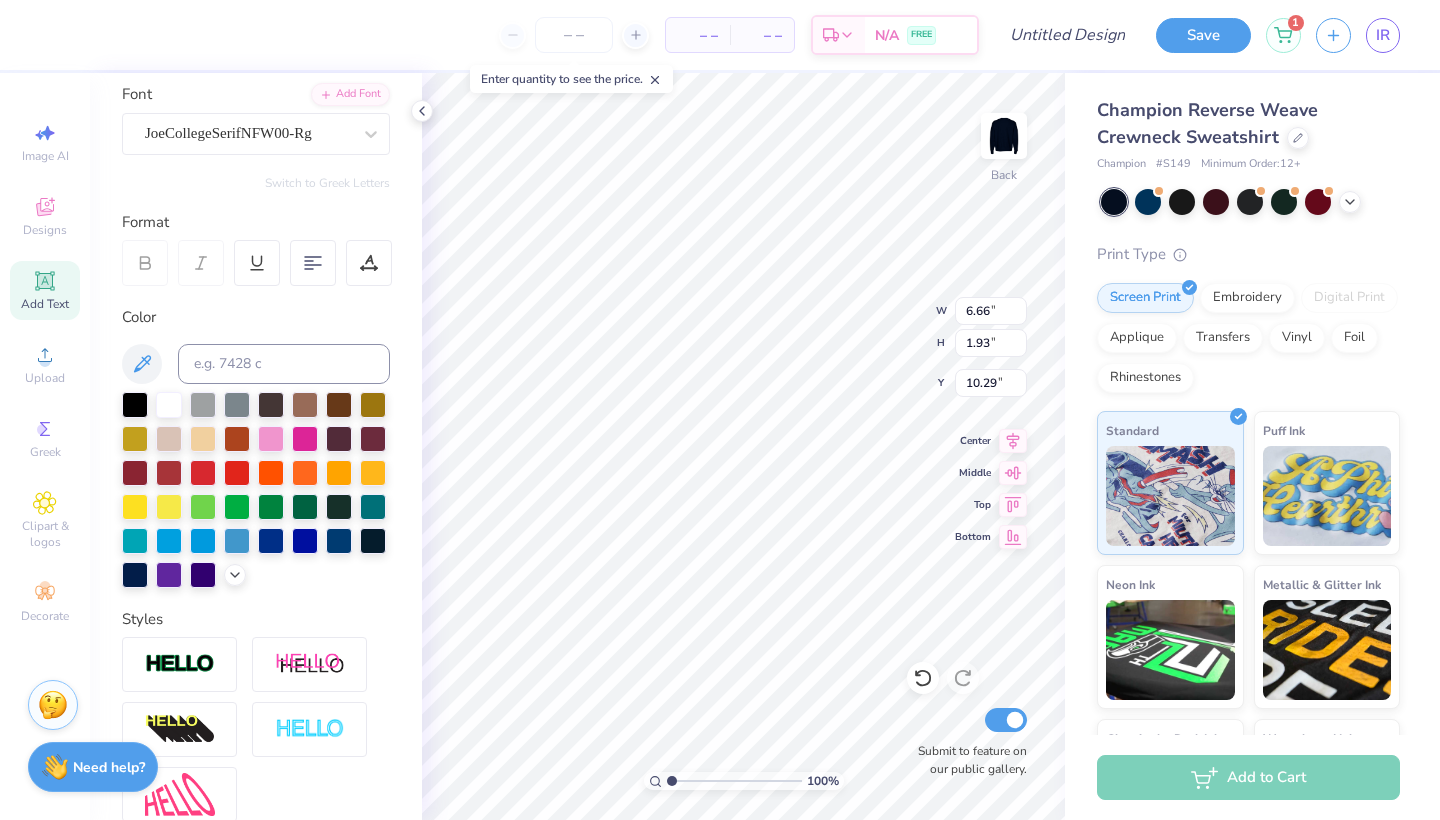 type on "7.08" 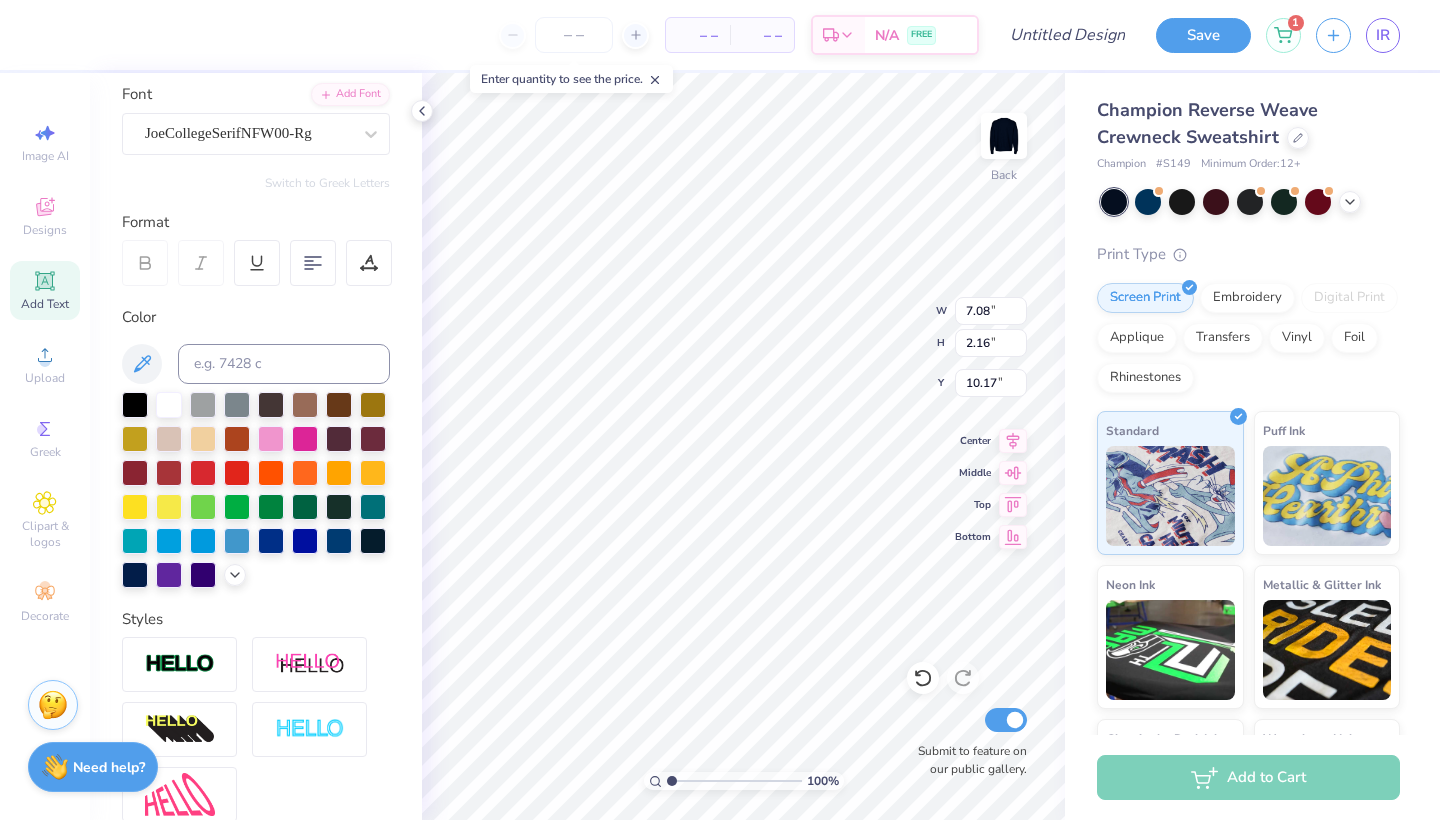 type on "nbdbXT" 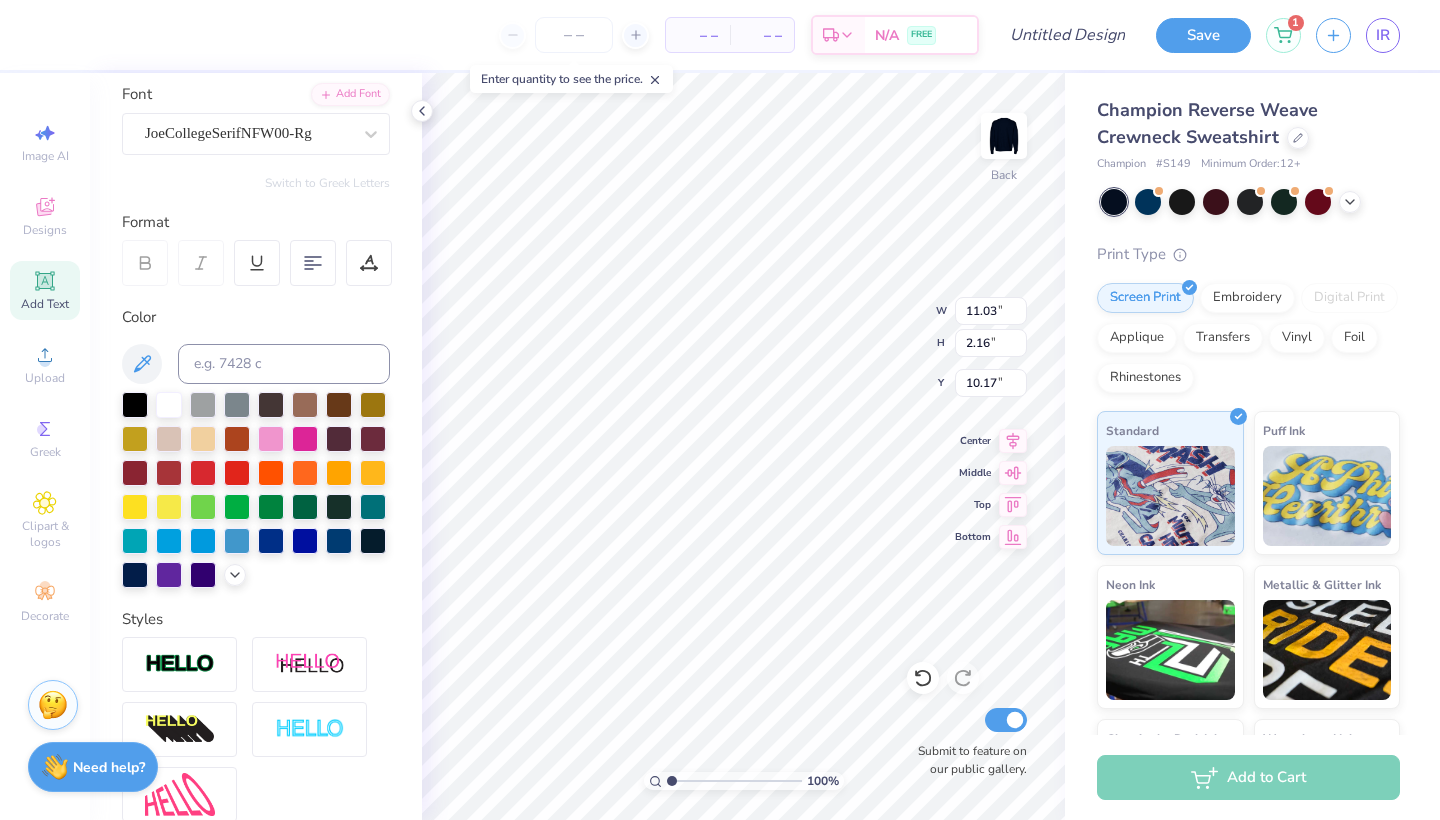 type on "14.09" 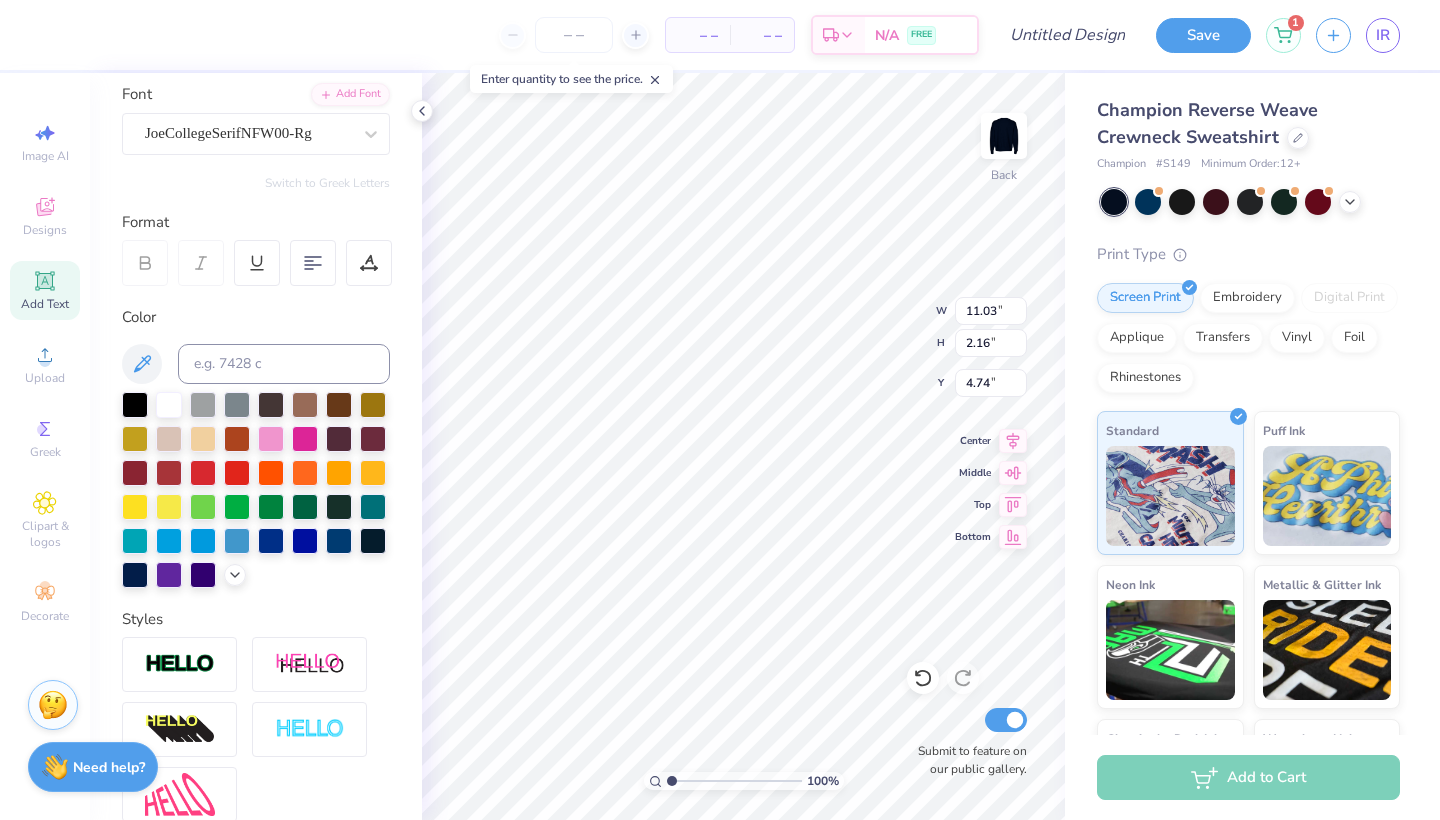 type on "4.69" 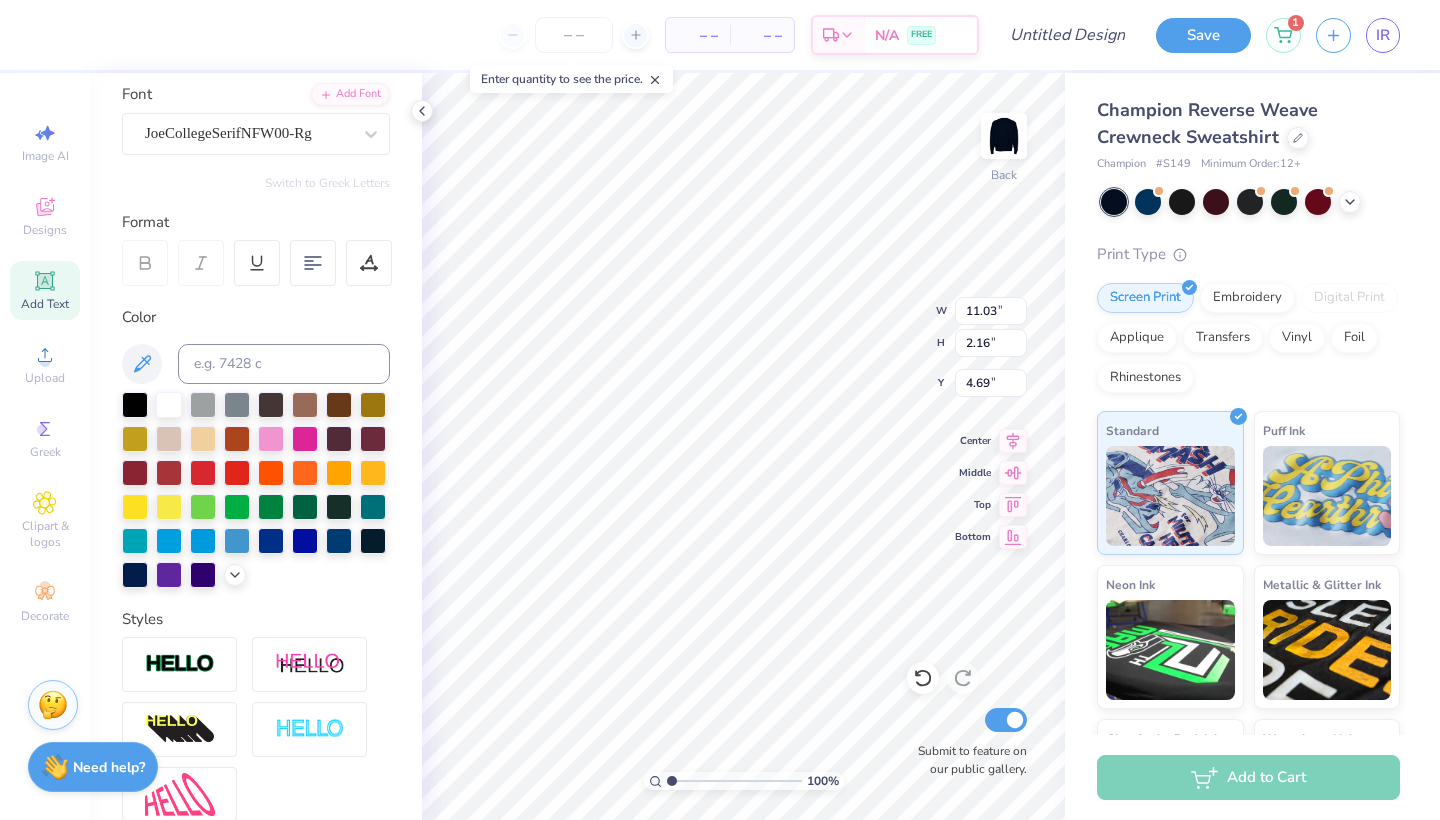 type on "NoVA" 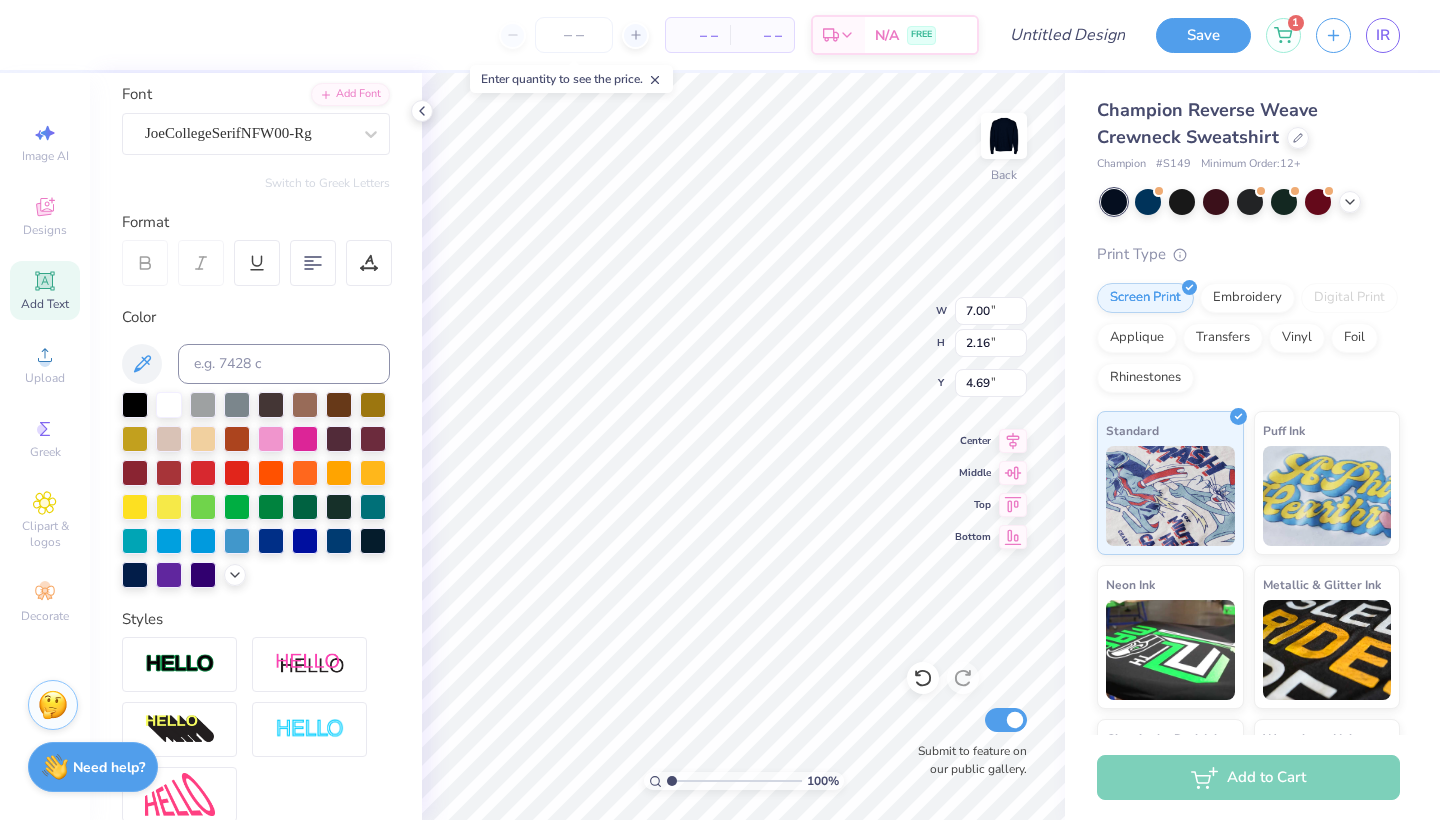 type on "10.63" 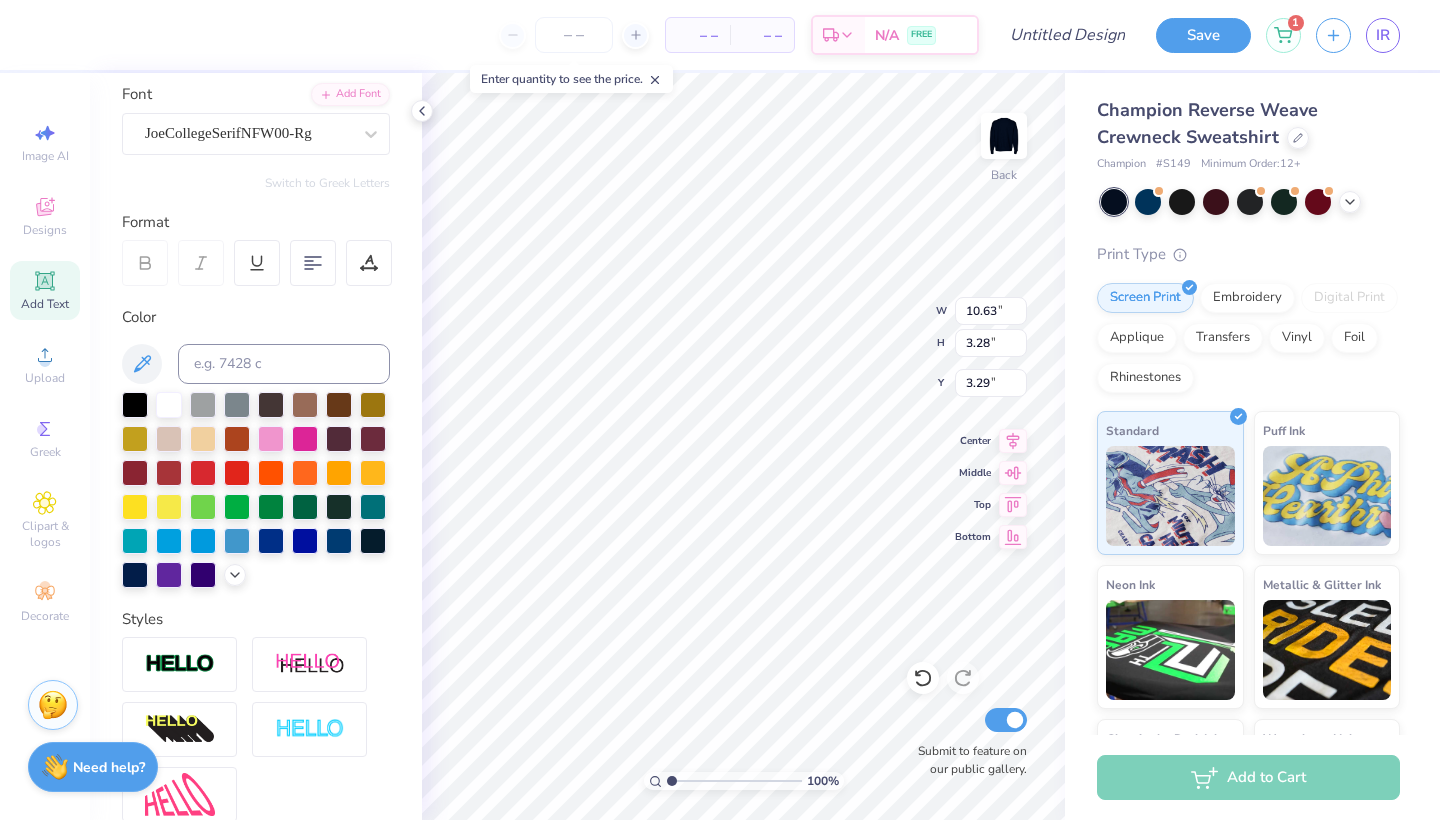 type on "3.34" 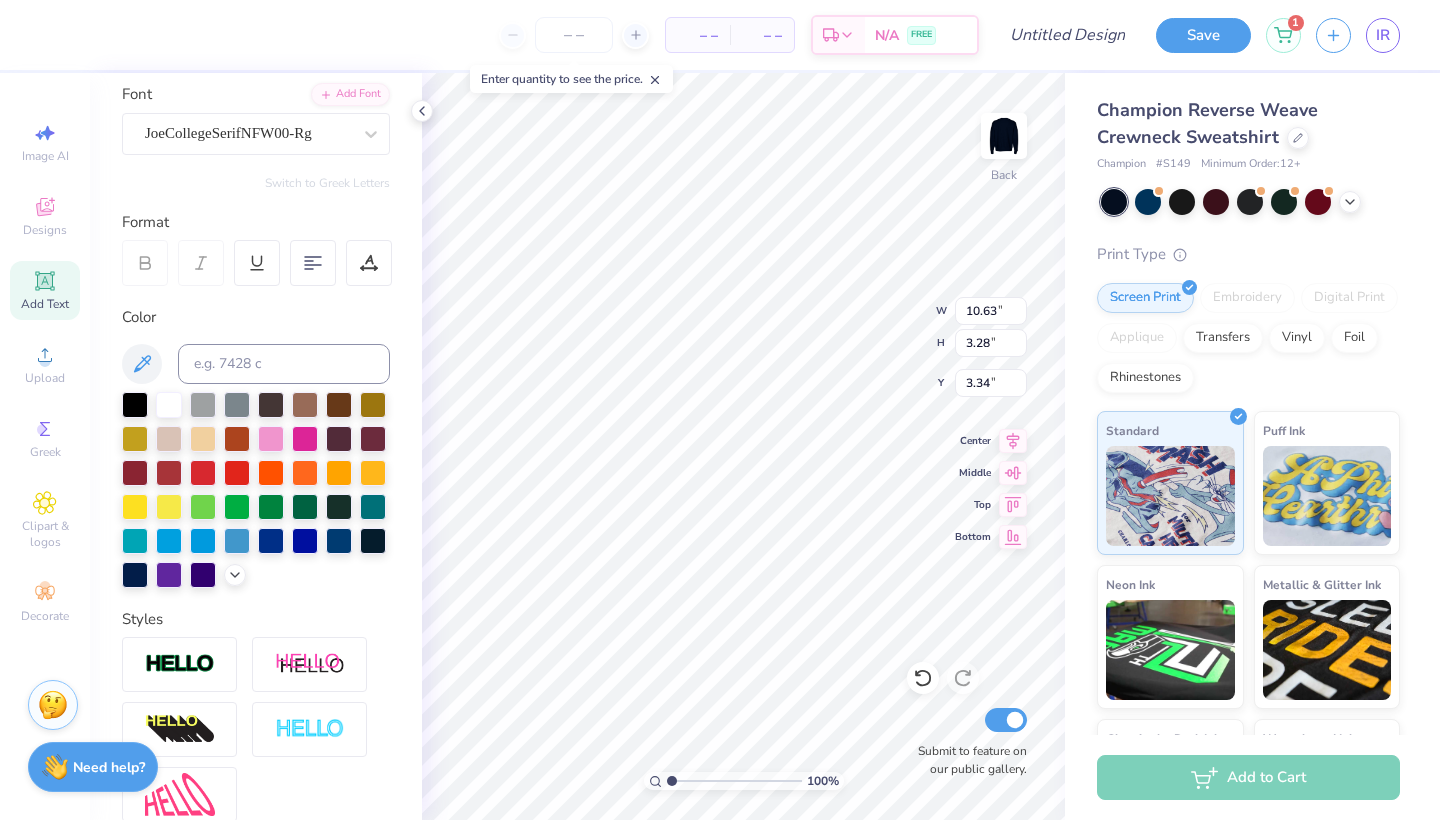 type on "12.42" 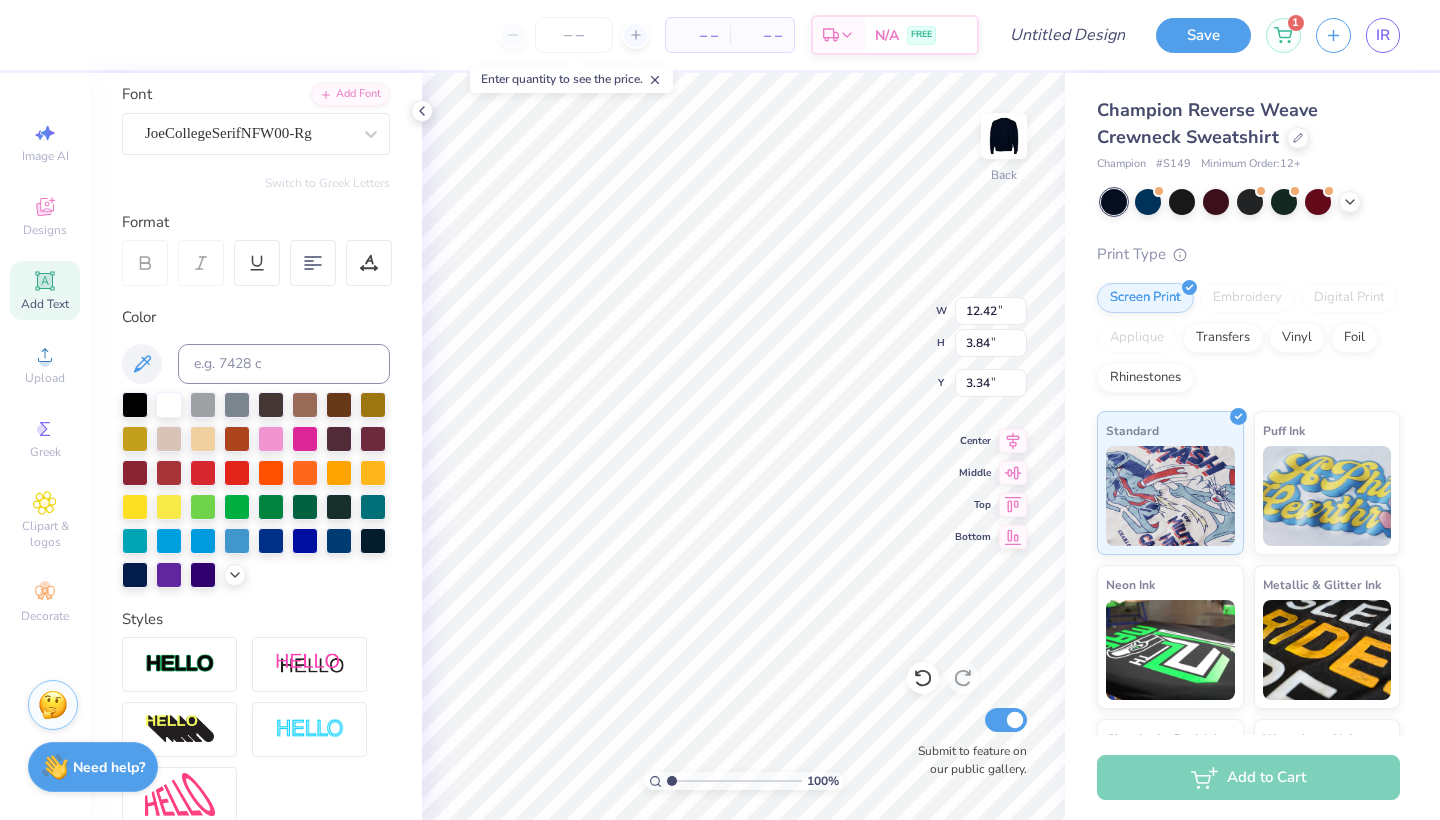 type on "3.00" 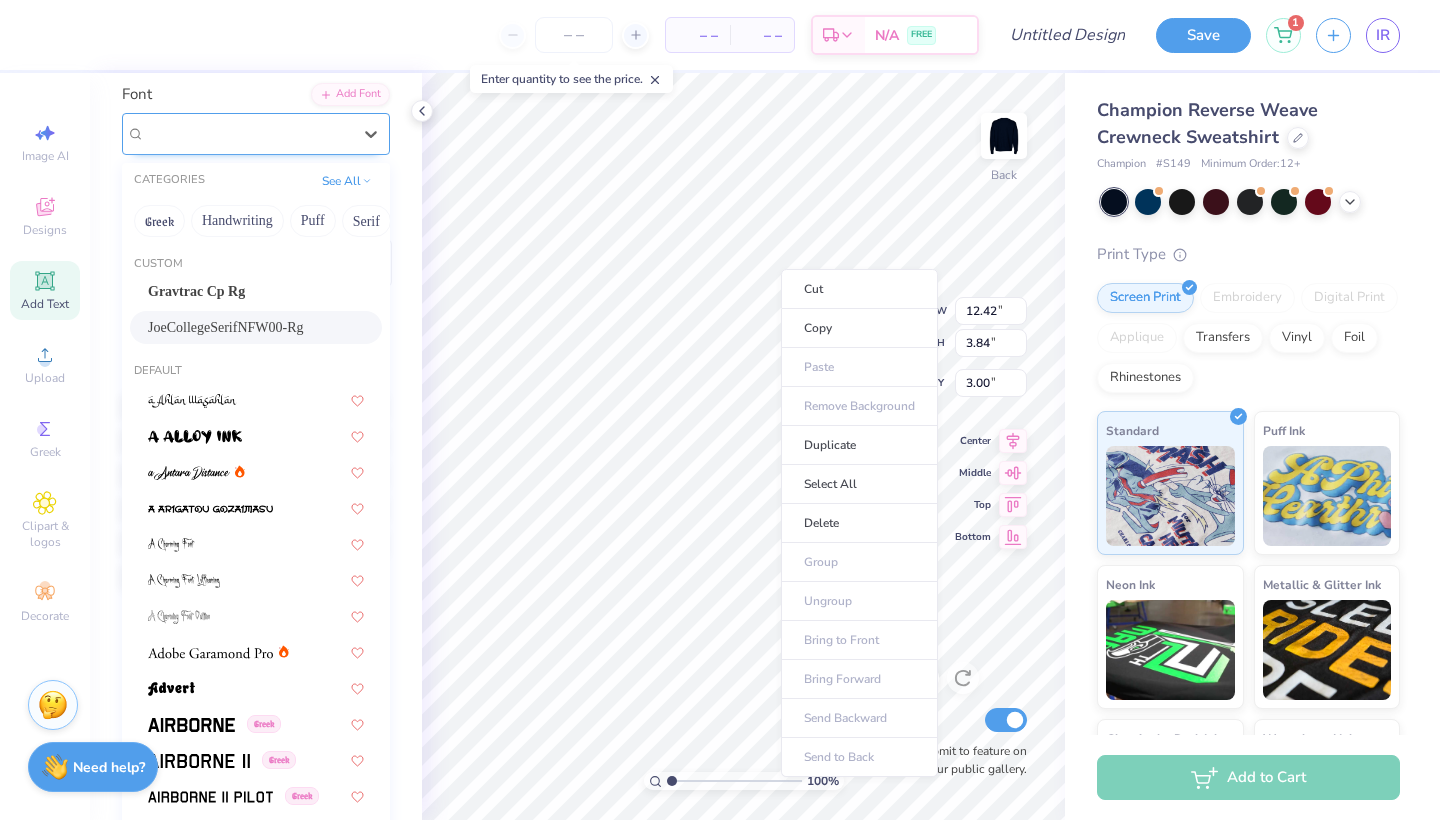 click at bounding box center (248, 133) 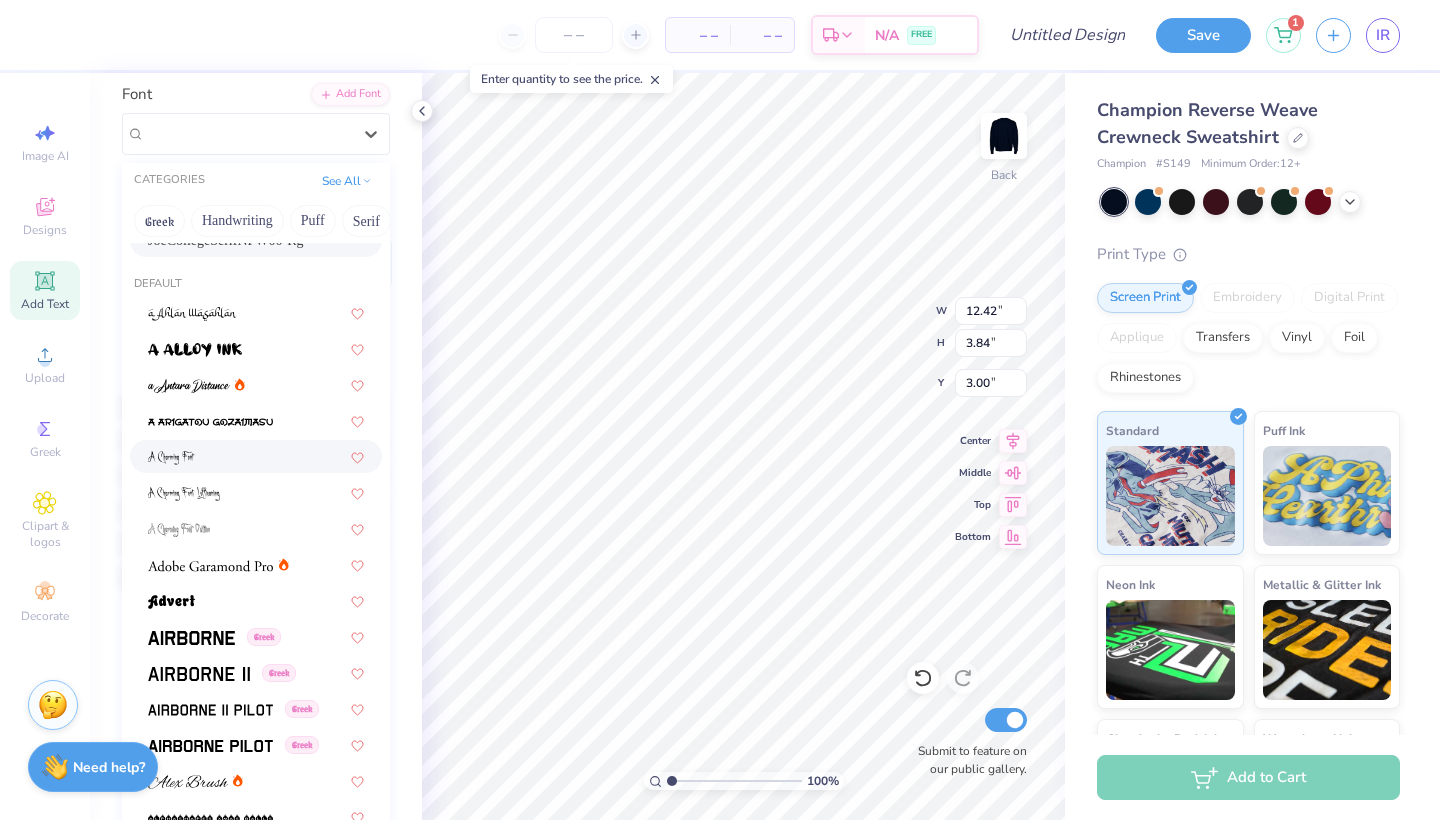 scroll, scrollTop: 97, scrollLeft: 0, axis: vertical 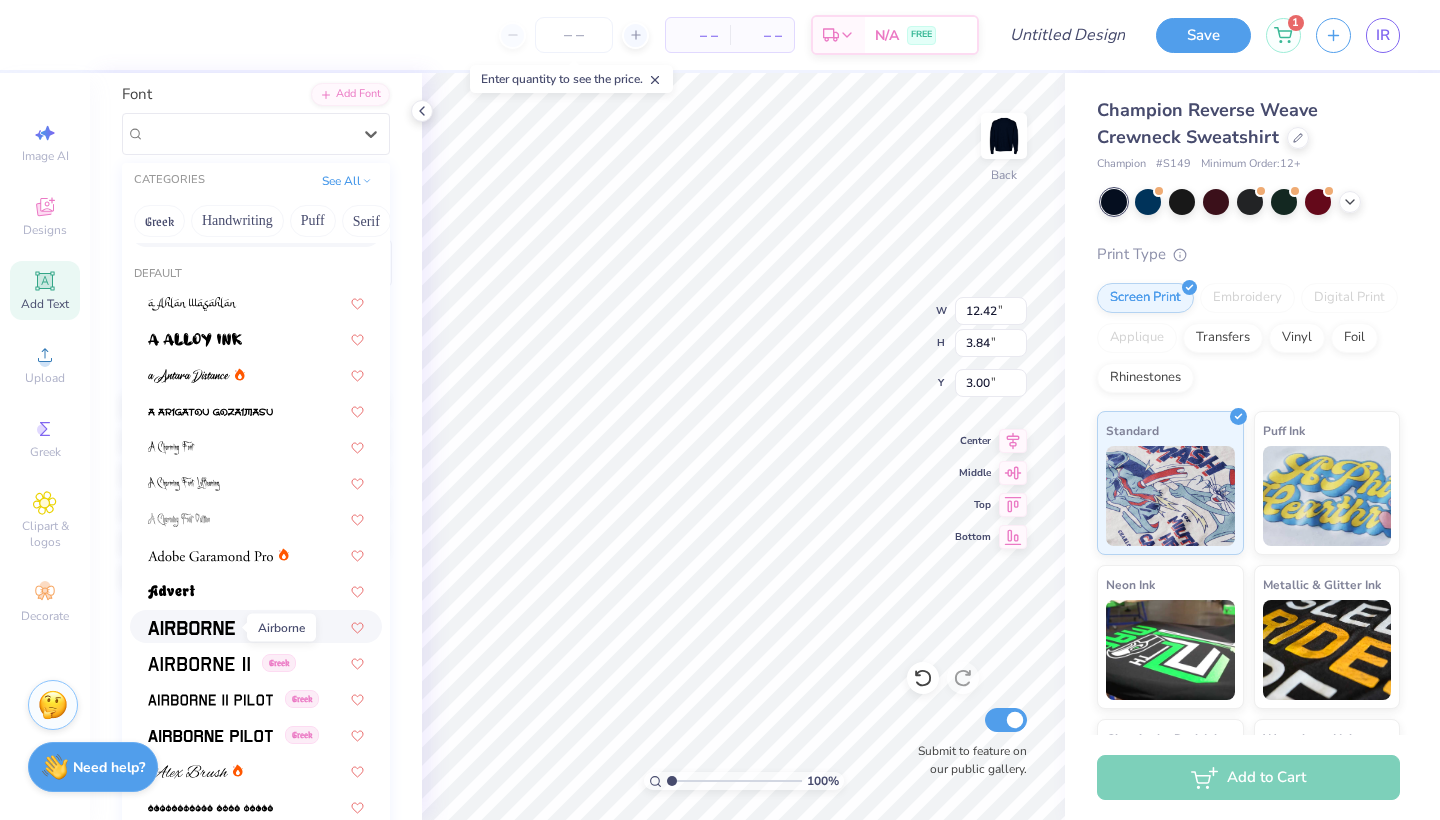 click at bounding box center [191, 628] 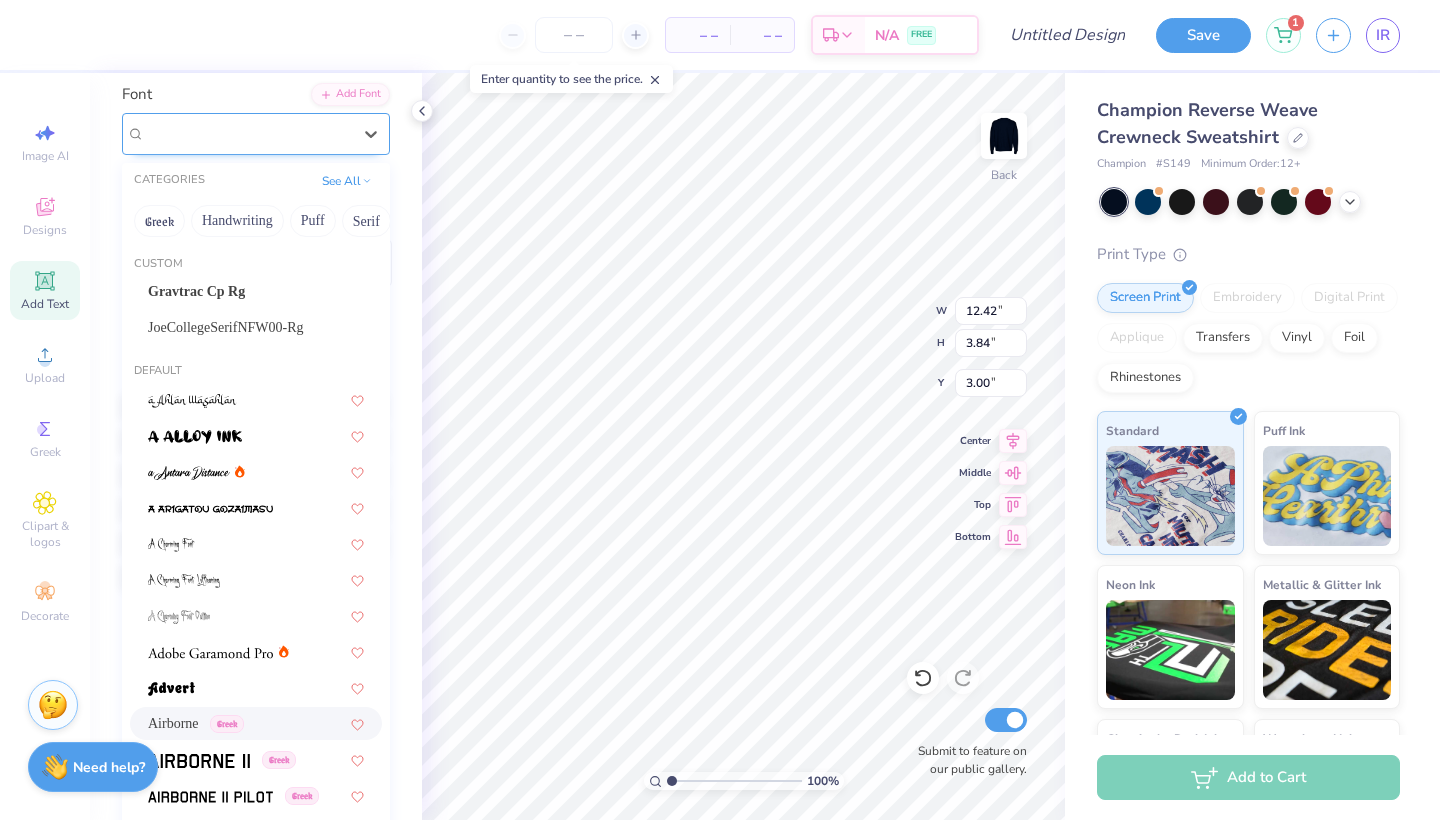 click at bounding box center [248, 133] 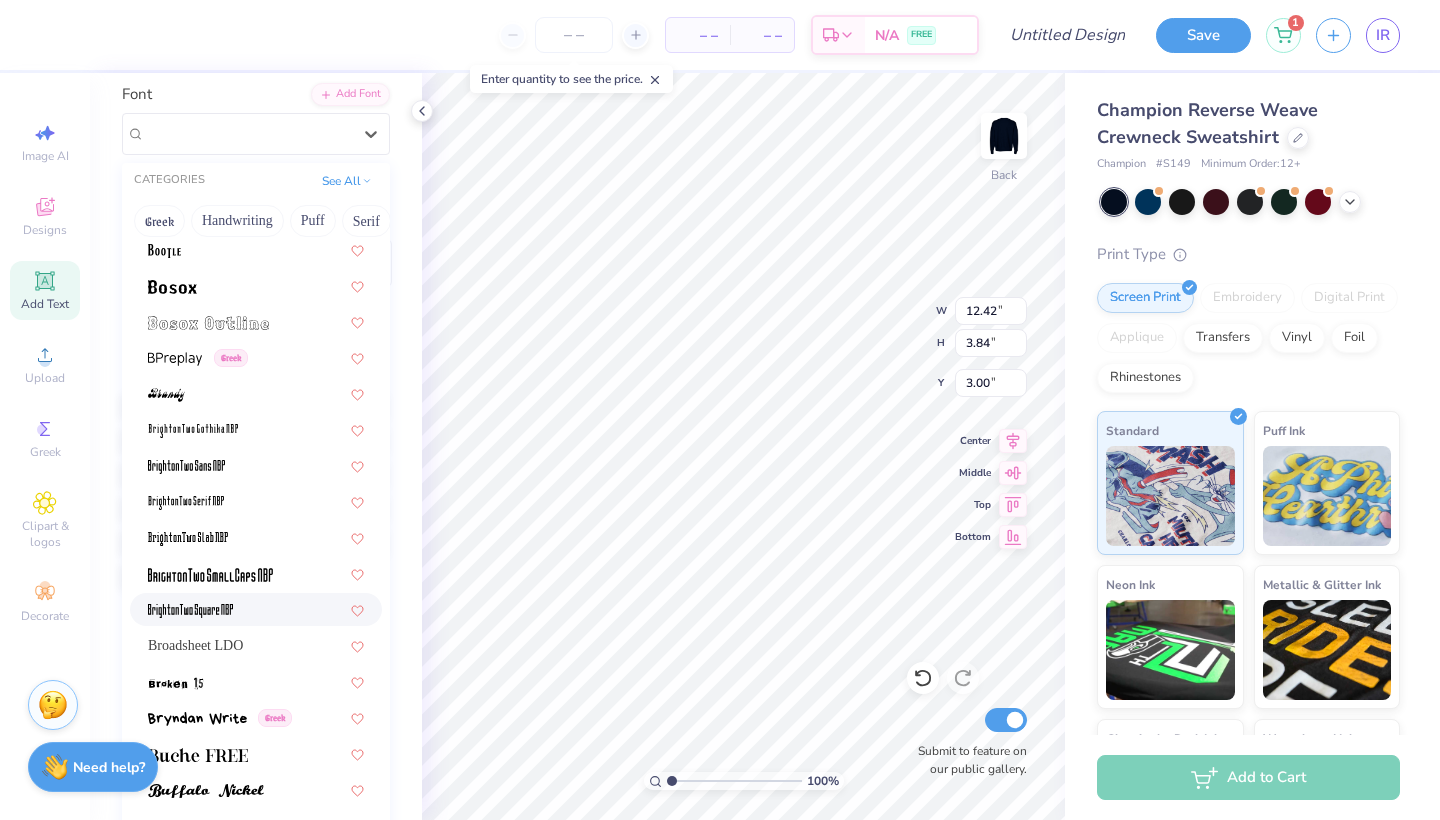 scroll, scrollTop: 1452, scrollLeft: 0, axis: vertical 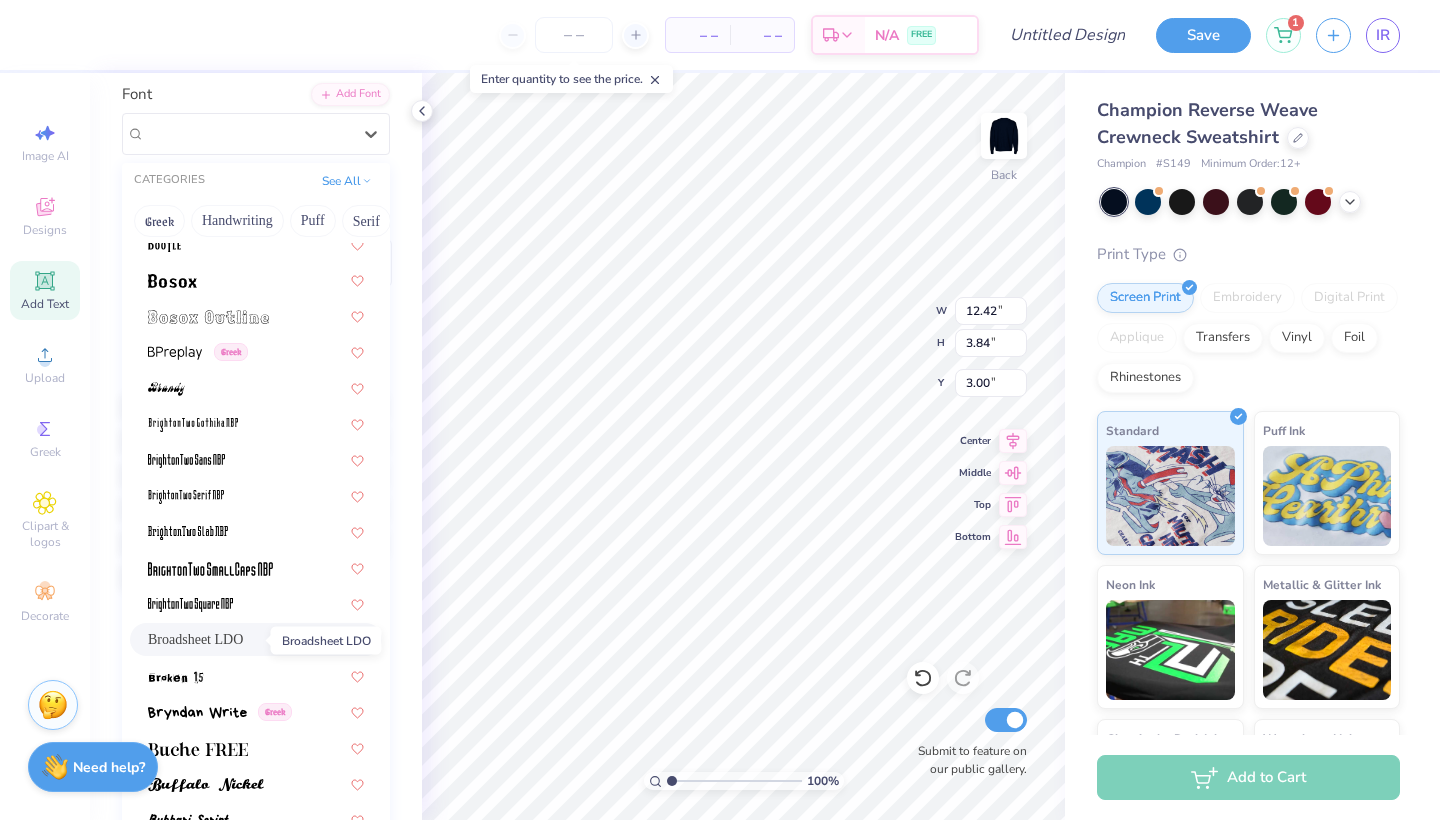 click on "Broadsheet LDO" at bounding box center [195, 639] 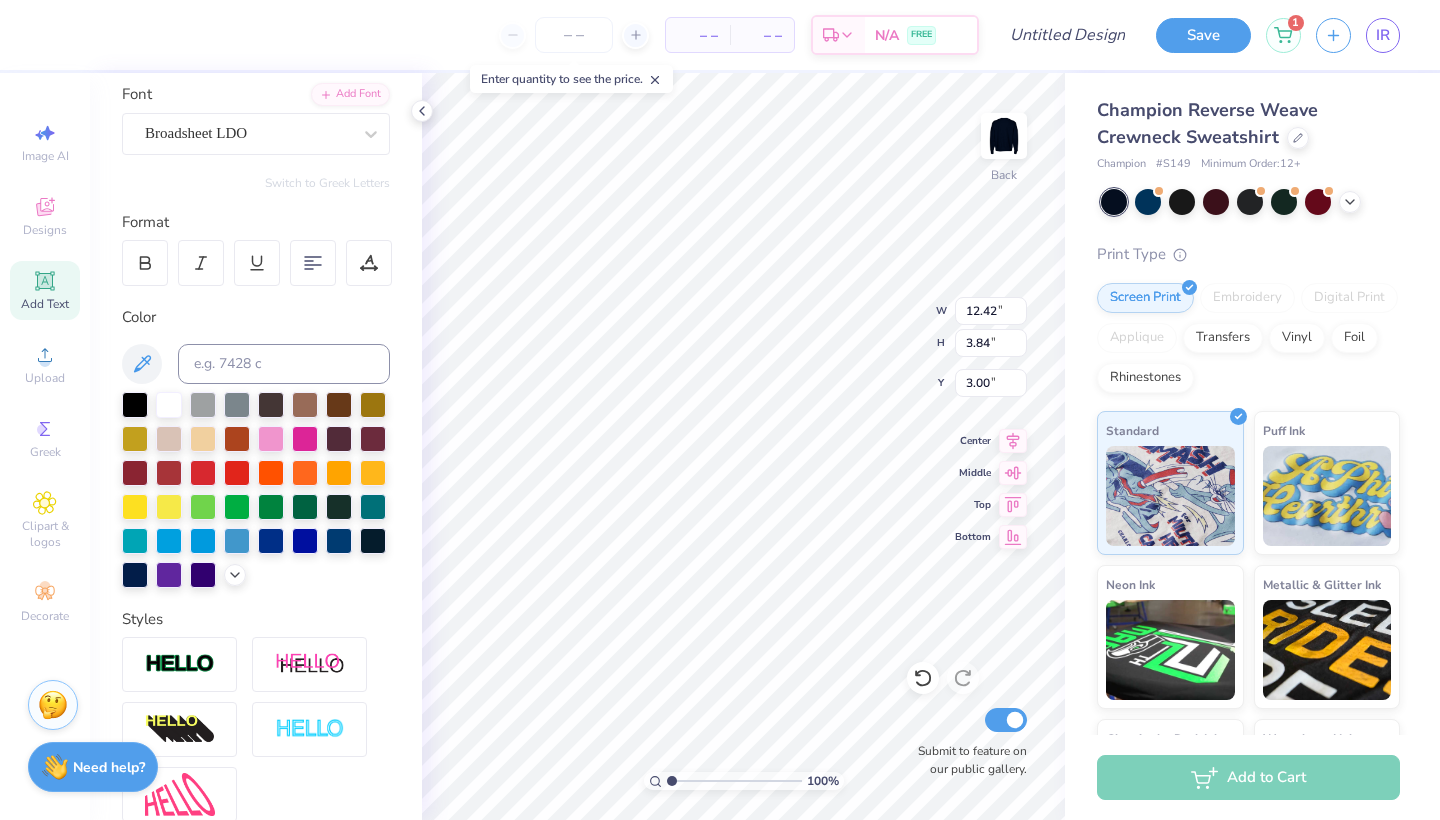 scroll, scrollTop: 0, scrollLeft: 1, axis: horizontal 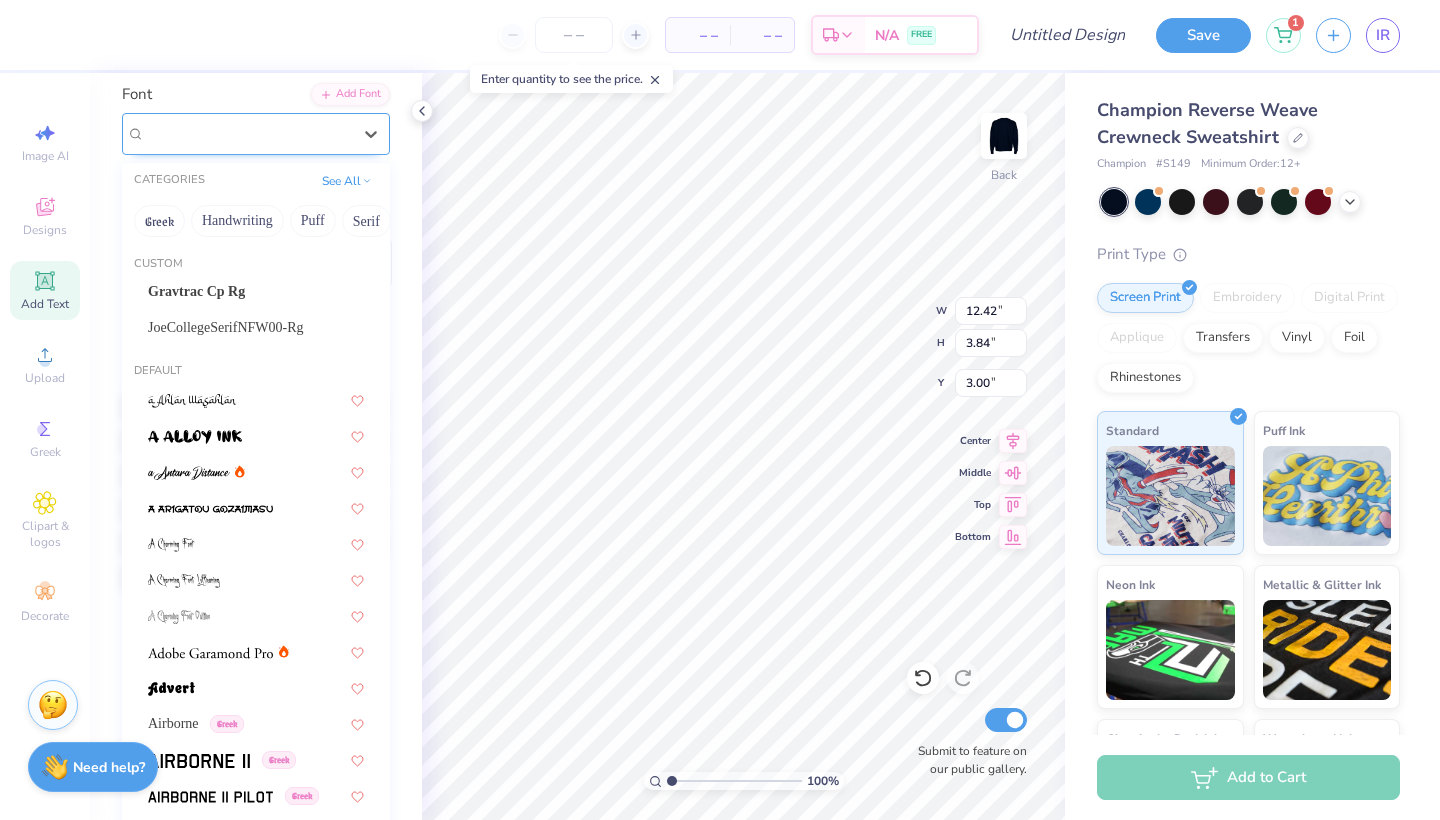 click on "Broadsheet LDO" at bounding box center [248, 133] 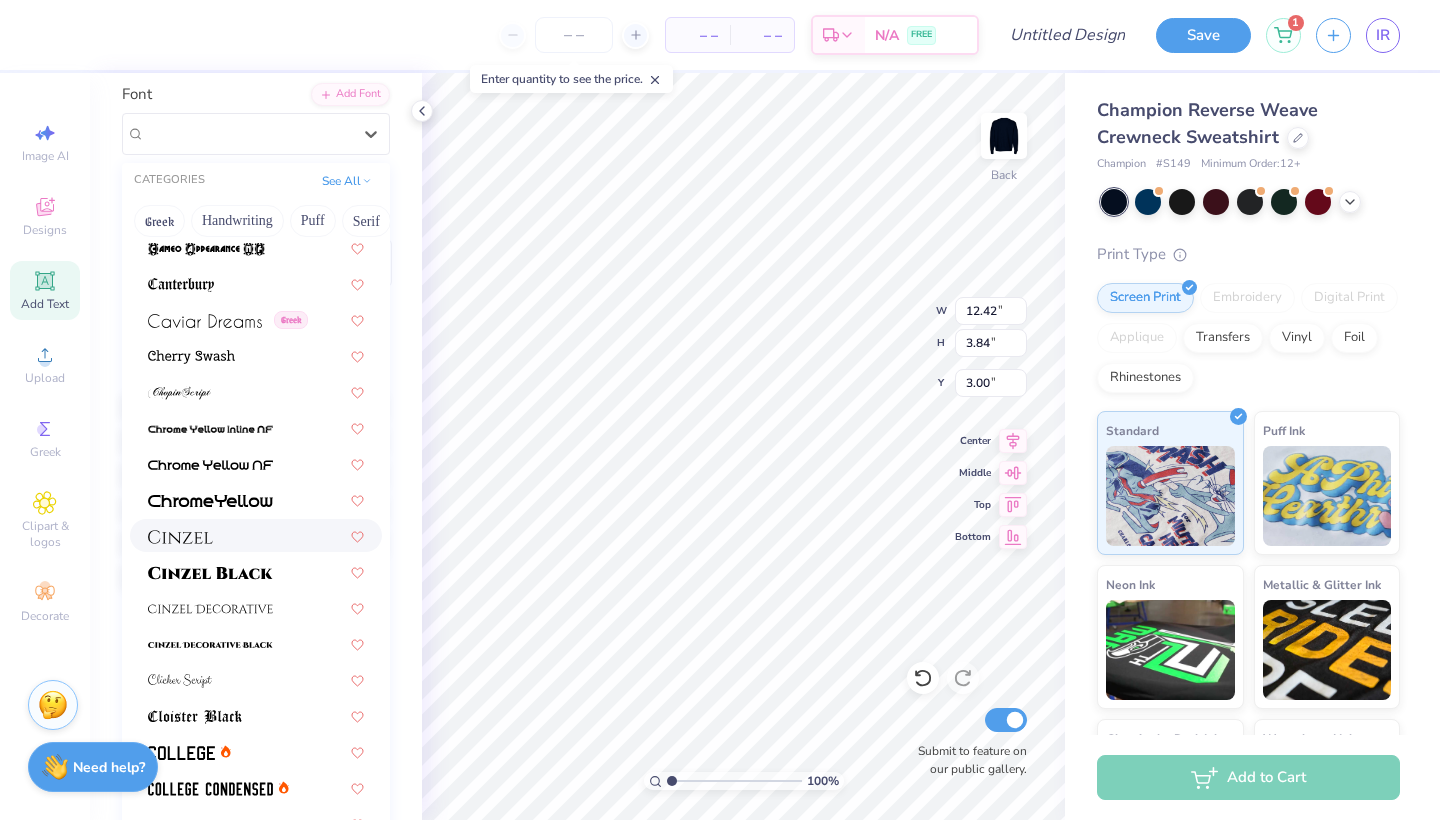 scroll, scrollTop: 2241, scrollLeft: 0, axis: vertical 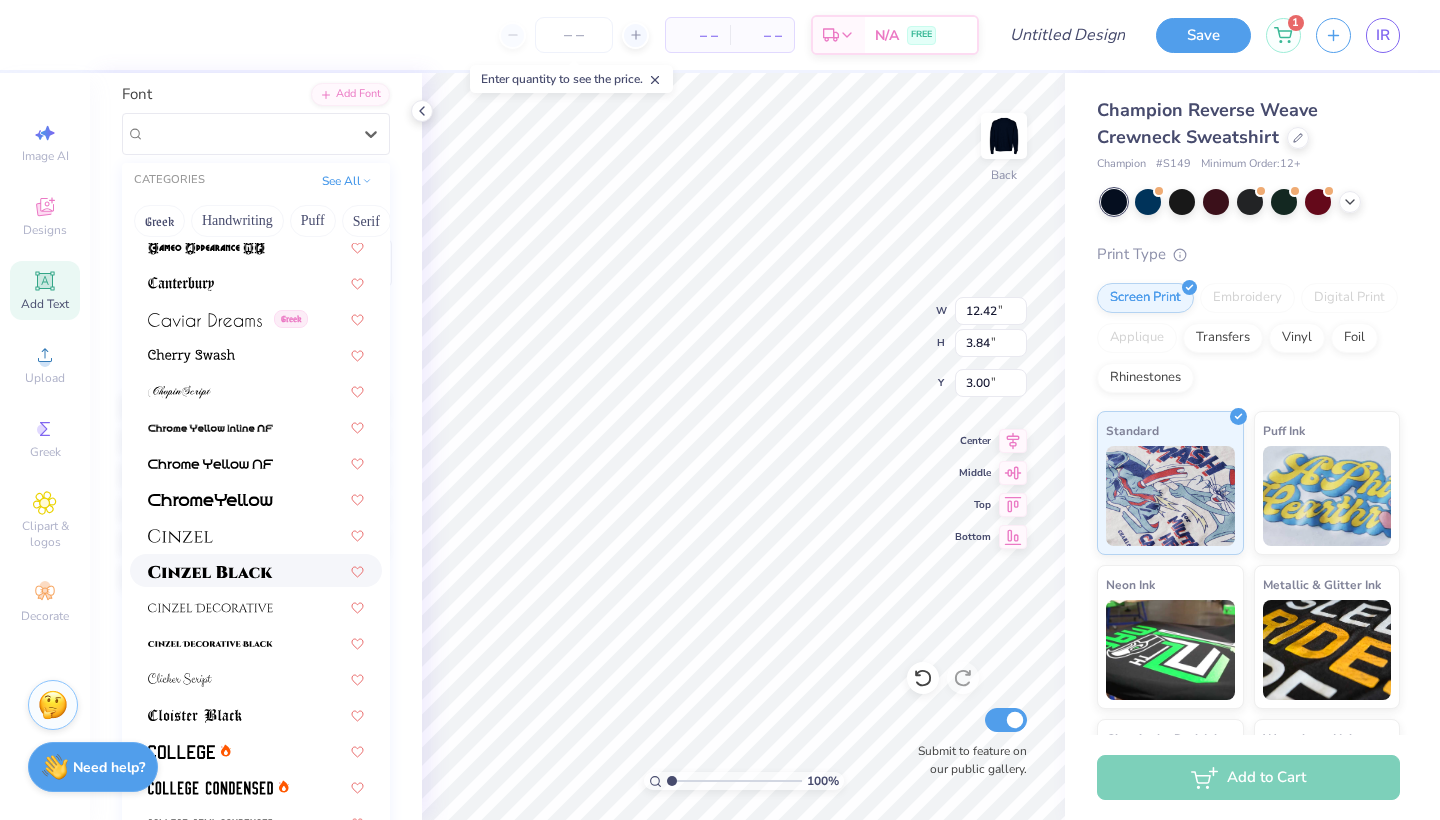 click at bounding box center (210, 572) 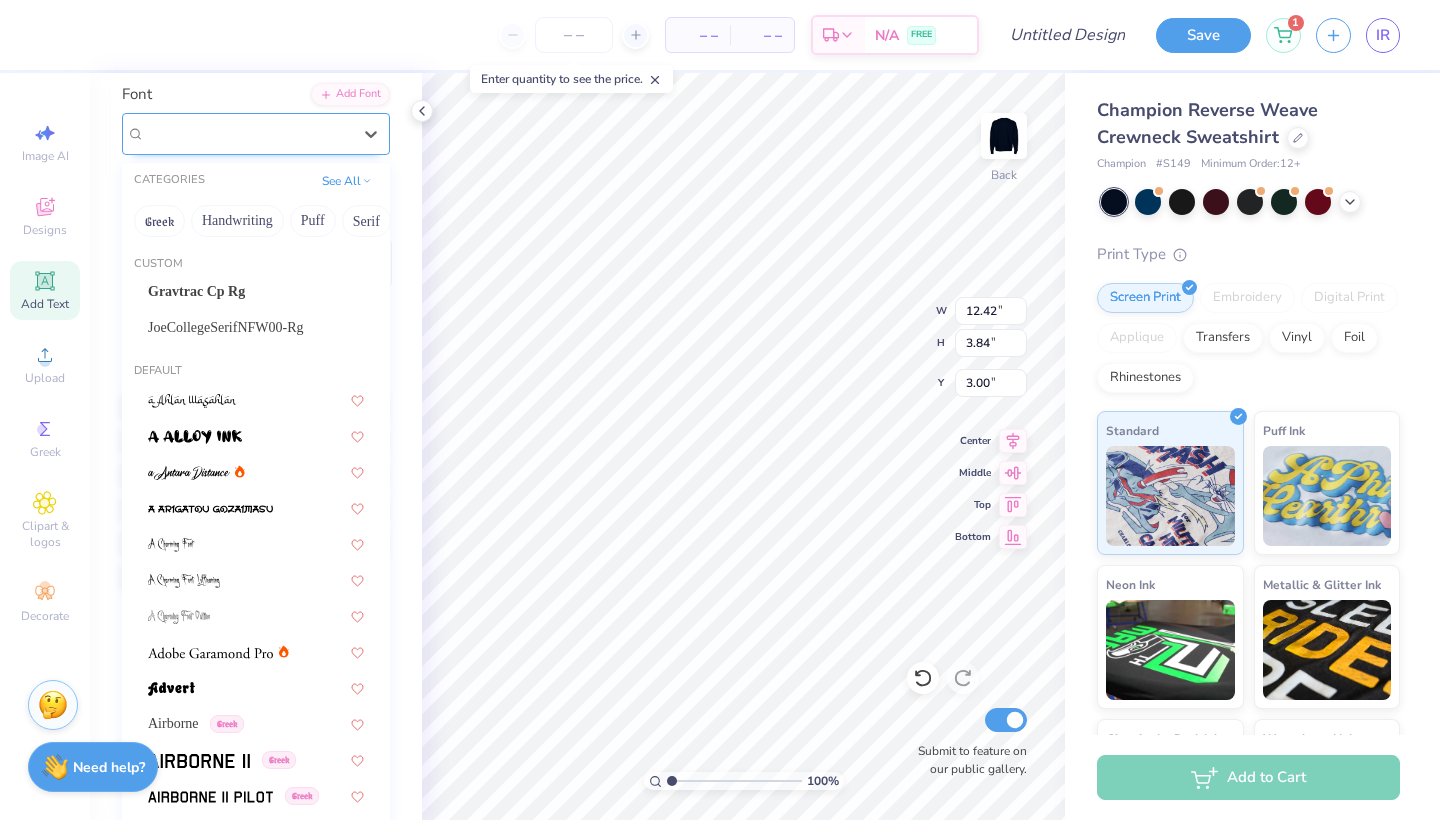 click on "Cinzel" at bounding box center (248, 133) 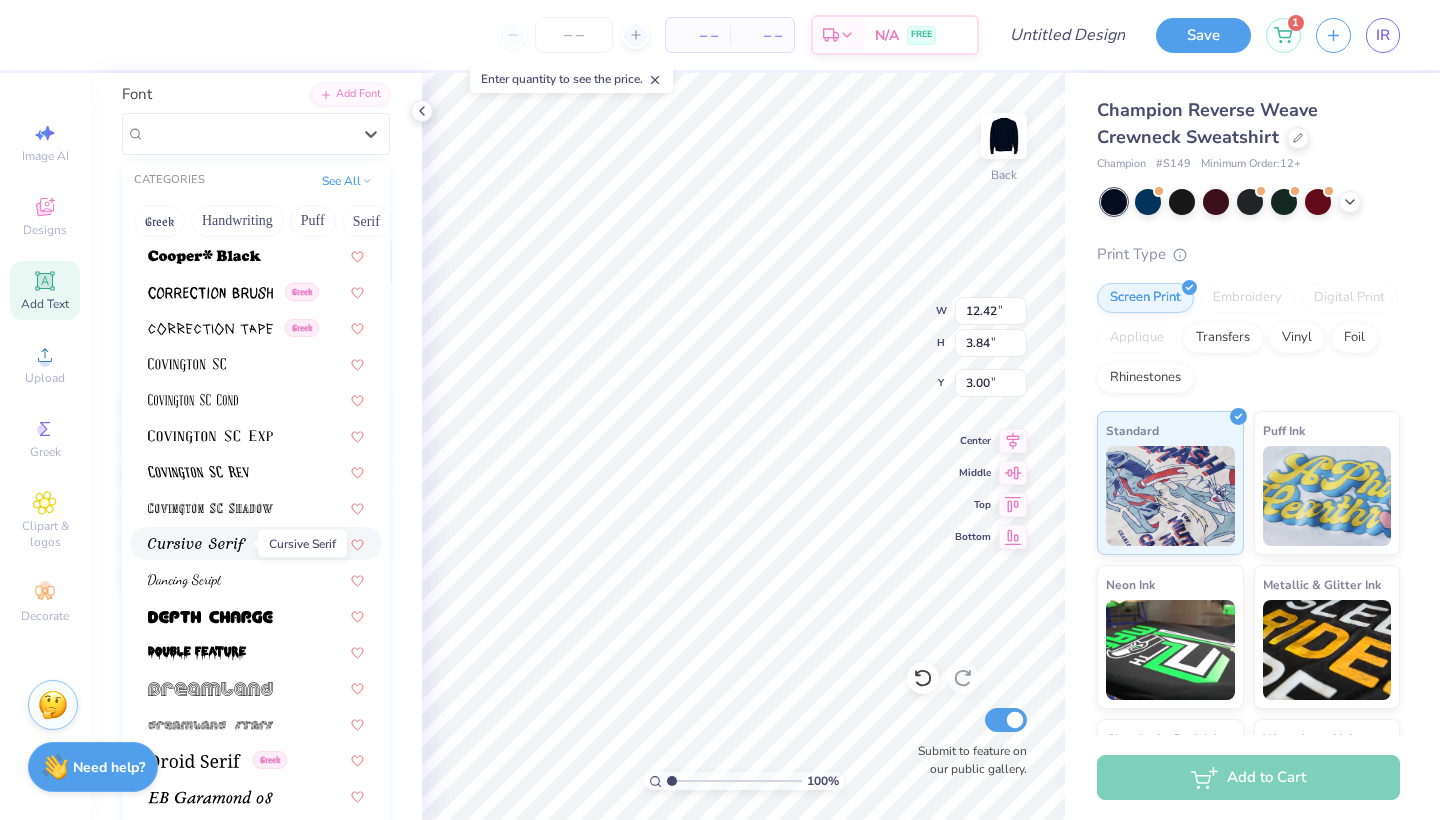 scroll, scrollTop: 3205, scrollLeft: 0, axis: vertical 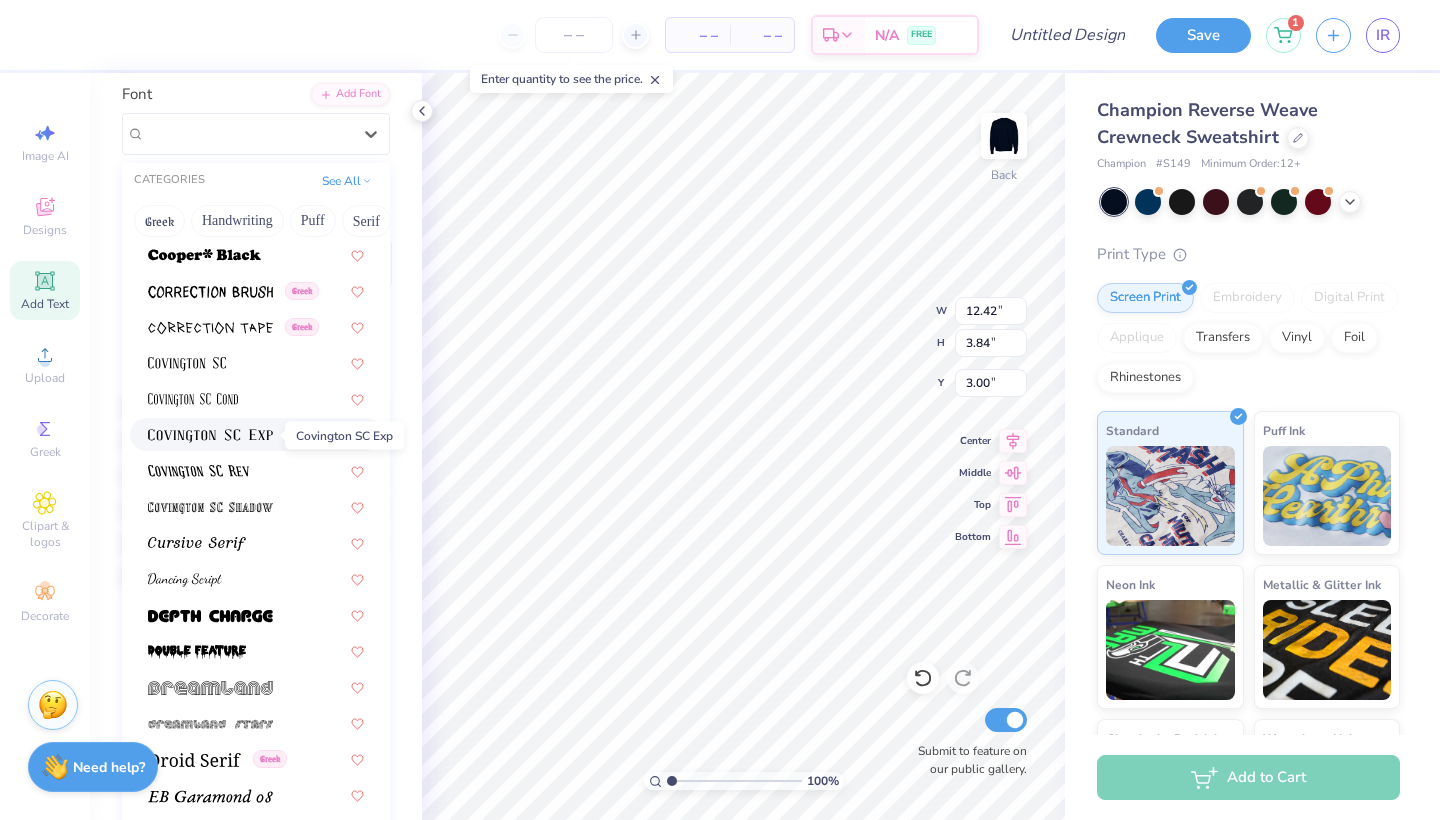 click at bounding box center (210, 434) 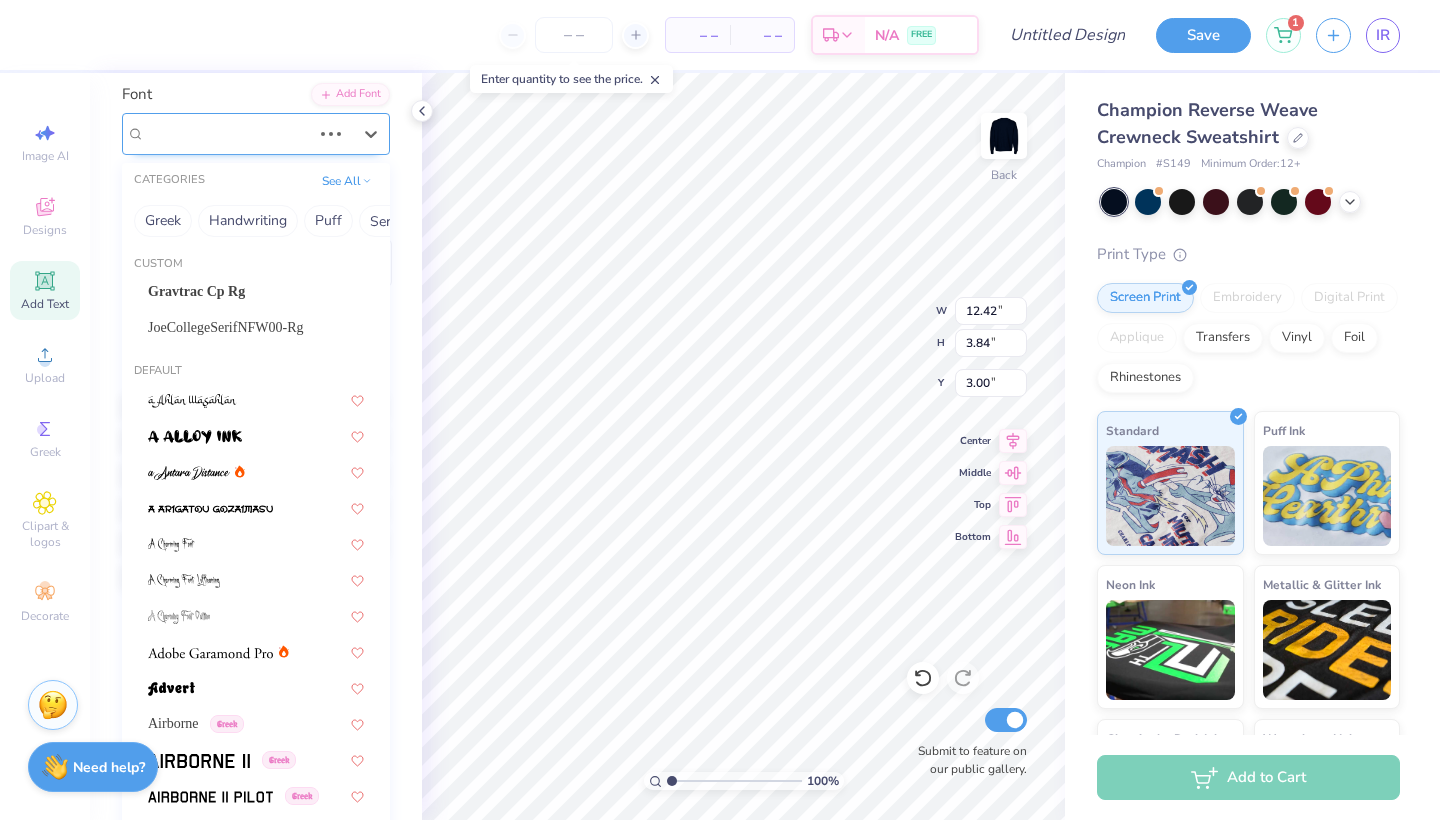 click on "Cinzel" at bounding box center (228, 133) 